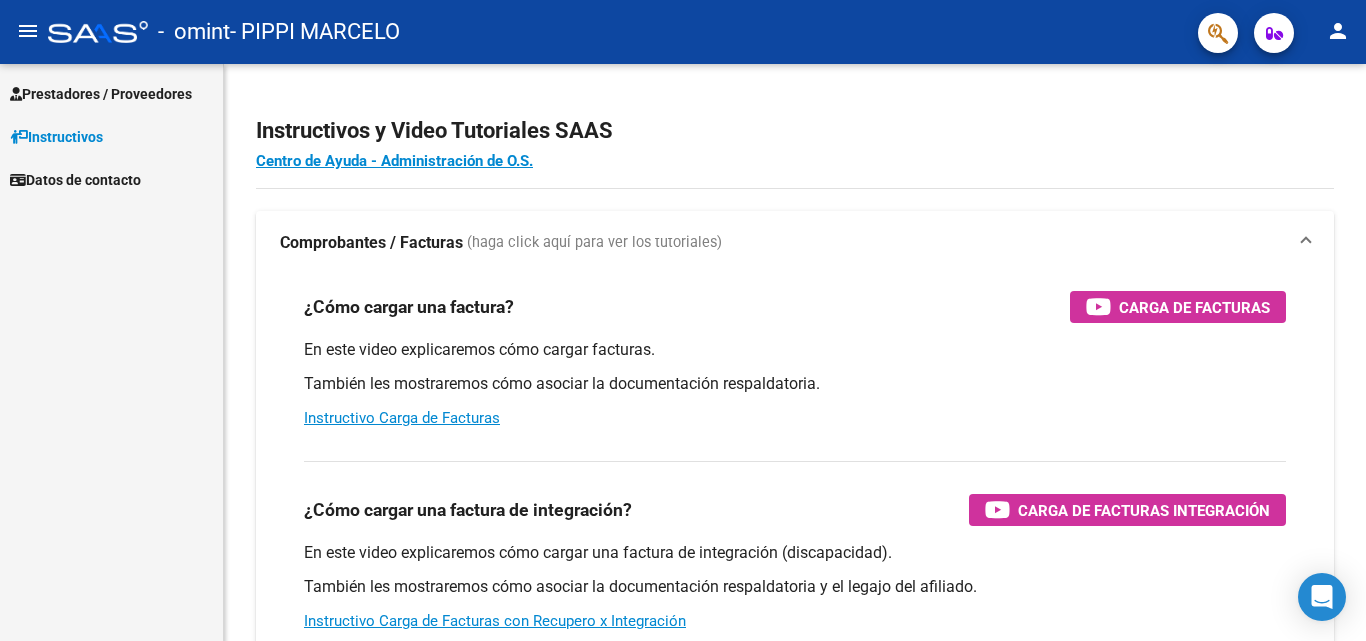 scroll, scrollTop: 0, scrollLeft: 0, axis: both 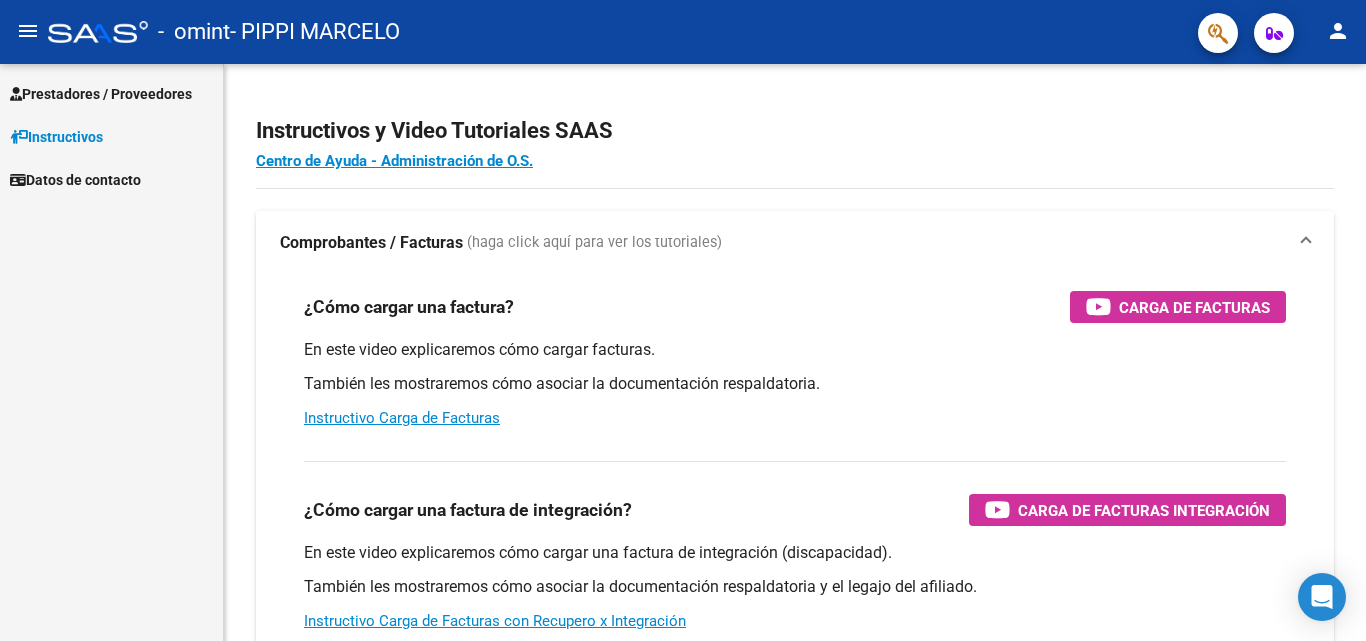 click on "Prestadores / Proveedores" at bounding box center (101, 94) 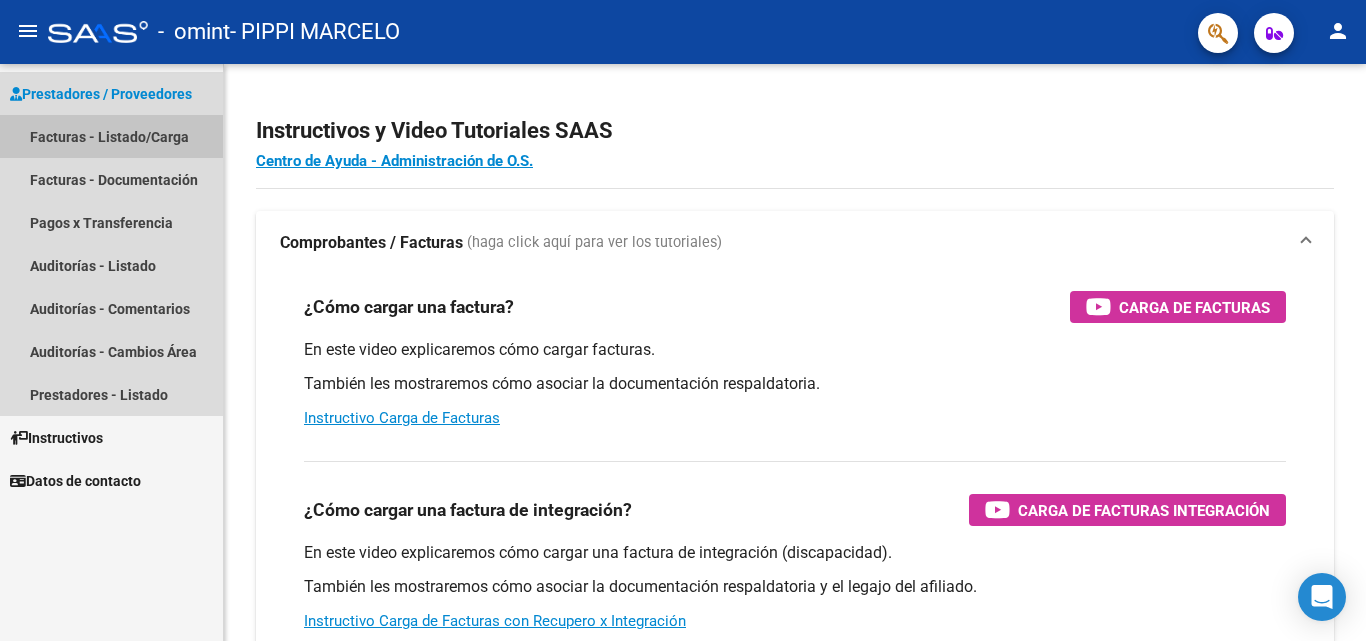 click on "Facturas - Listado/Carga" at bounding box center [111, 136] 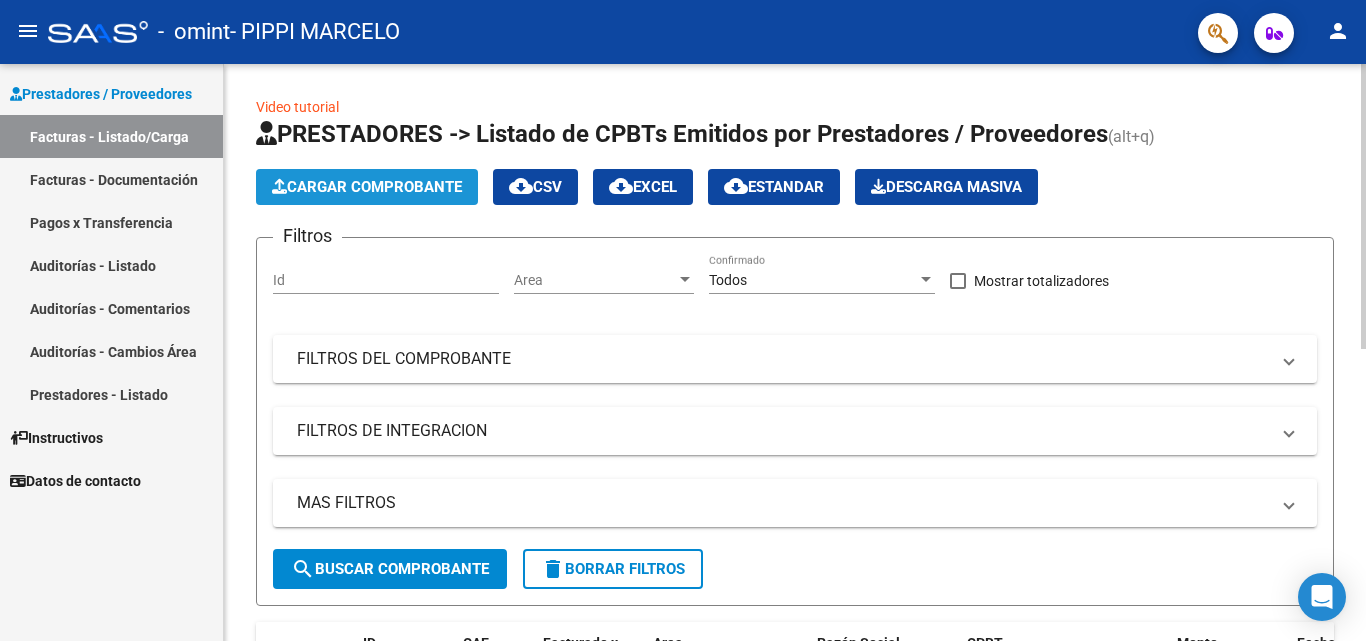 click on "Cargar Comprobante" 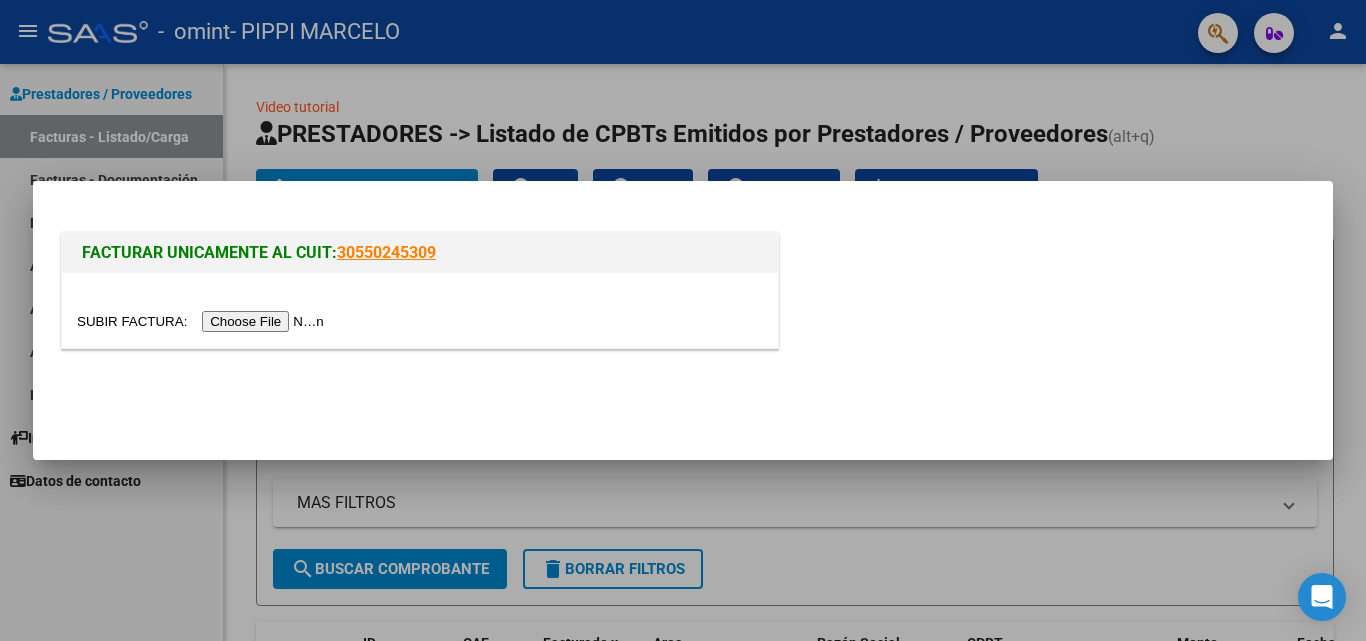 click at bounding box center [203, 321] 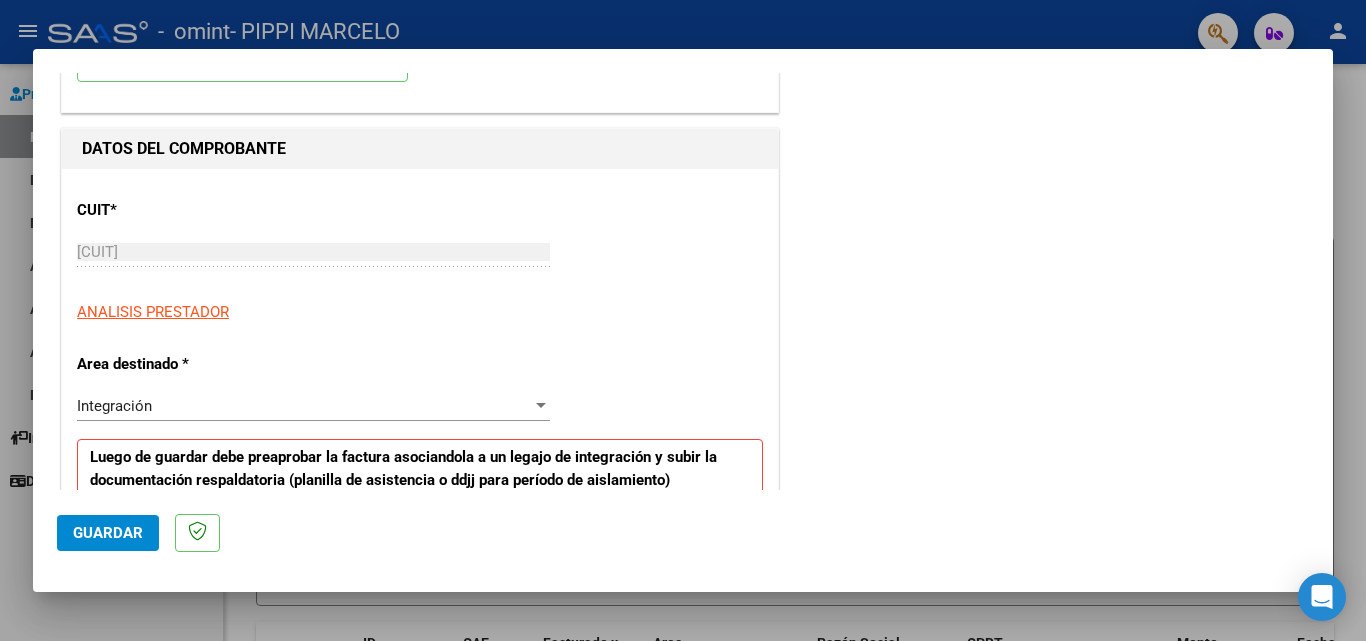 scroll, scrollTop: 239, scrollLeft: 0, axis: vertical 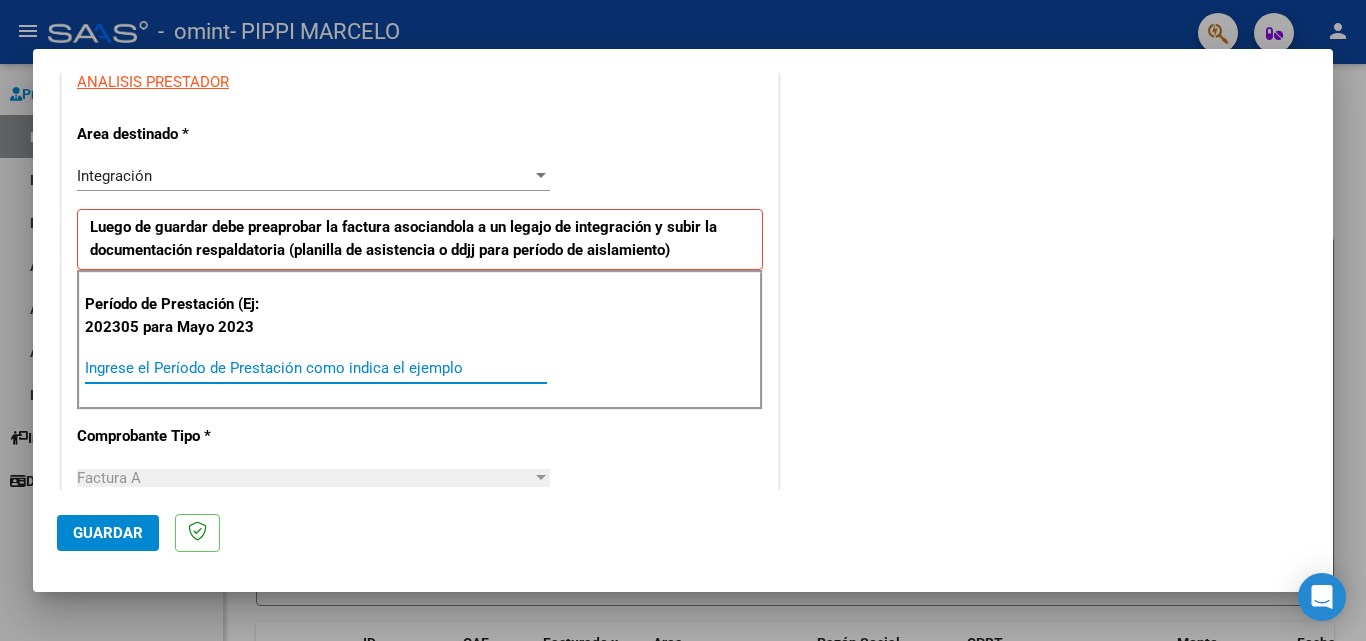click on "Ingrese el Período de Prestación como indica el ejemplo" at bounding box center [316, 368] 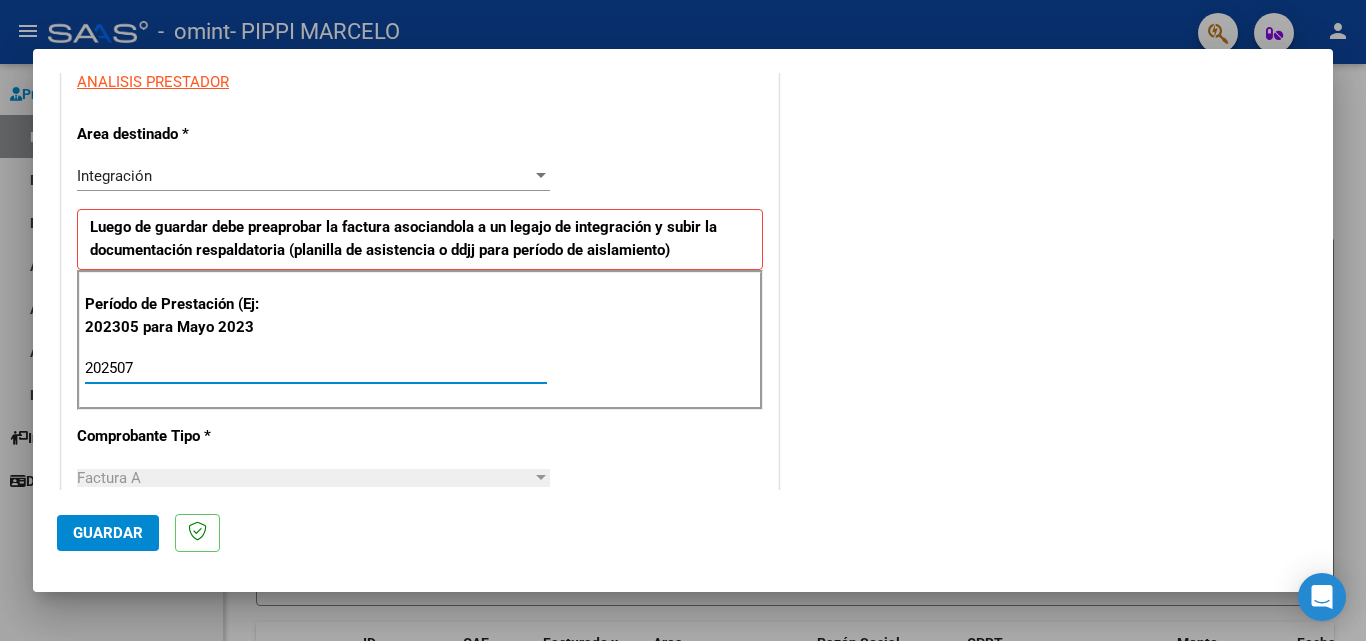 type on "202507" 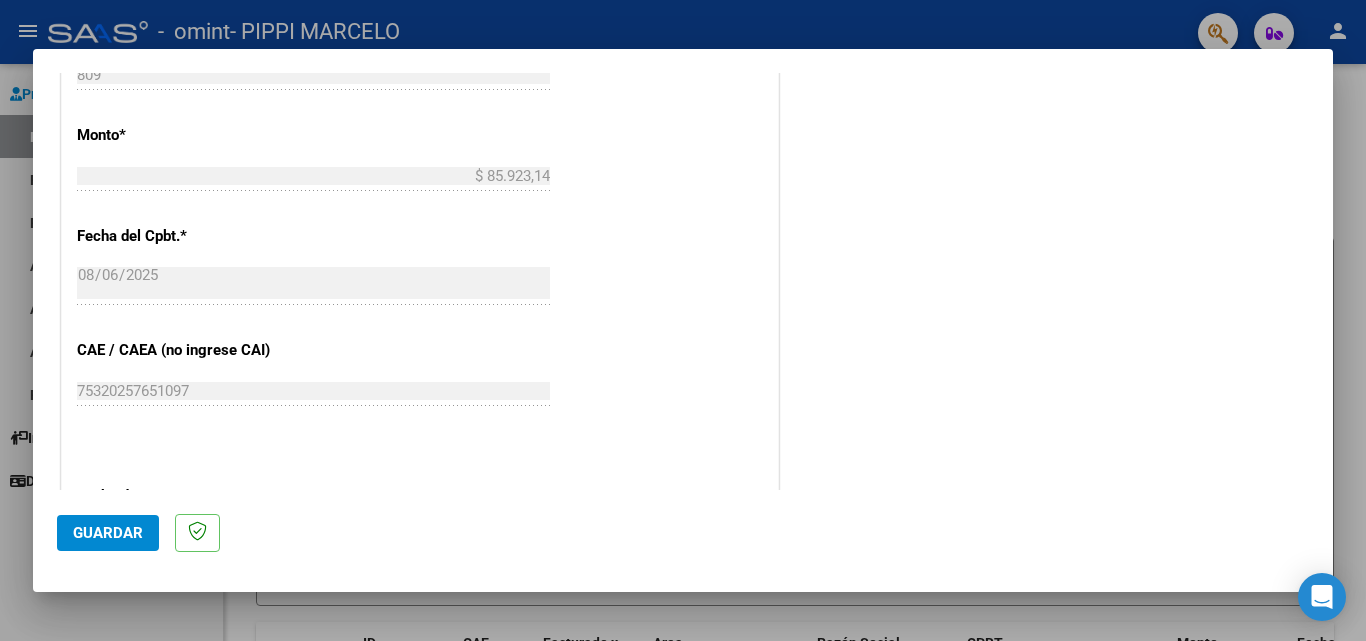 scroll, scrollTop: 1016, scrollLeft: 0, axis: vertical 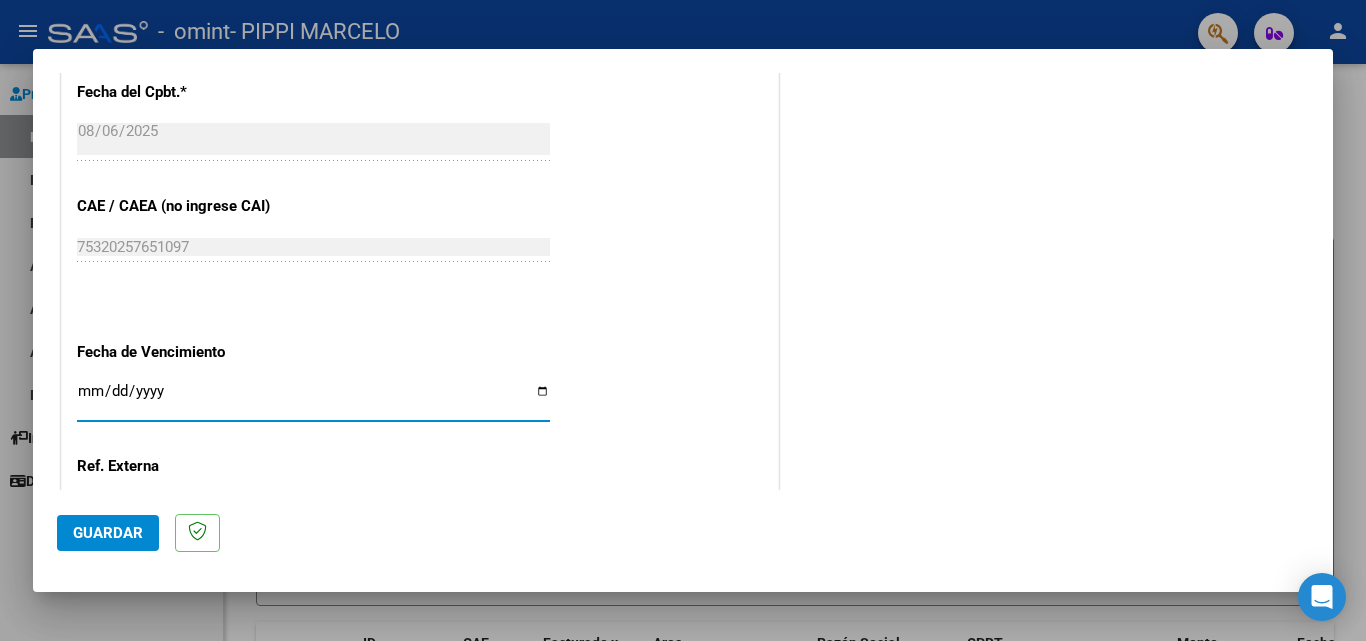 click on "Ingresar la fecha" at bounding box center (313, 399) 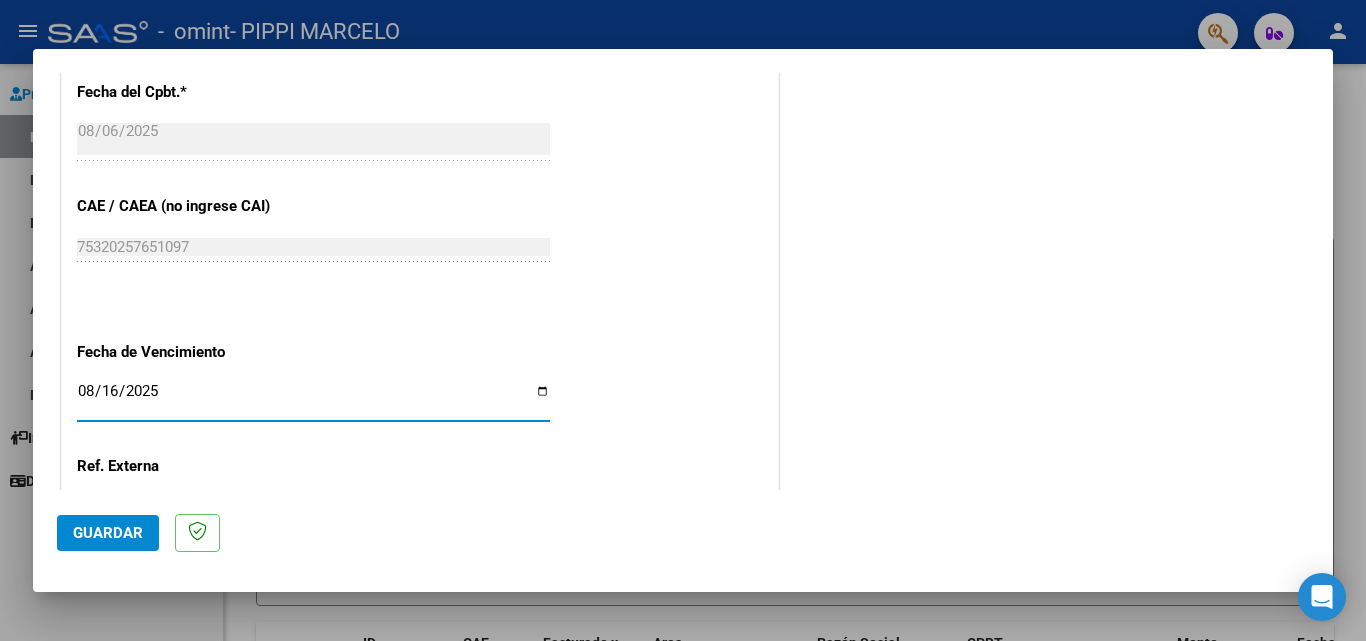 type on "2025-08-16" 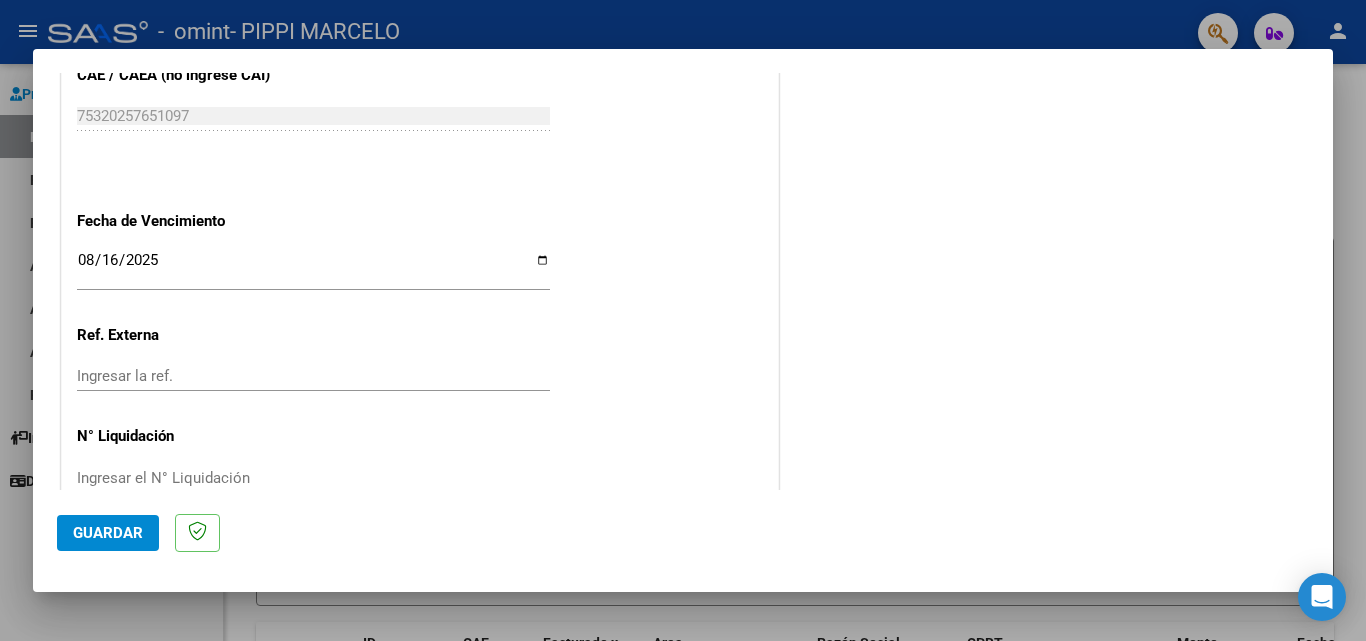 scroll, scrollTop: 1305, scrollLeft: 0, axis: vertical 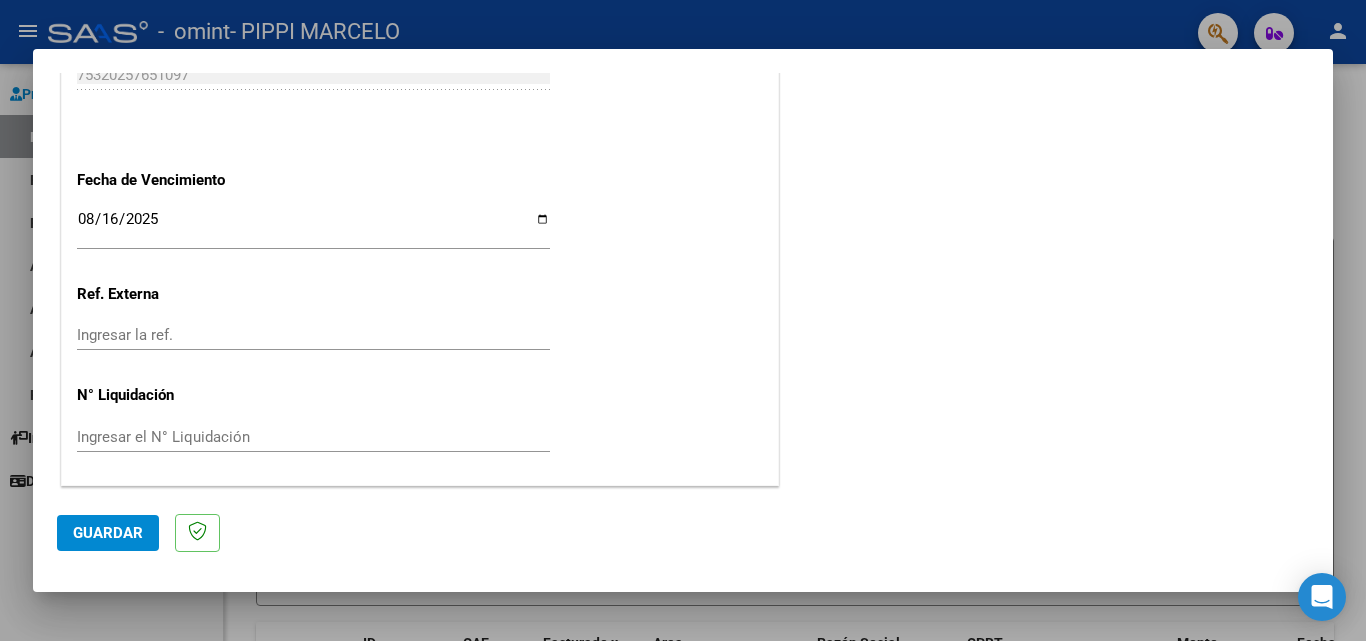 click on "Guardar" 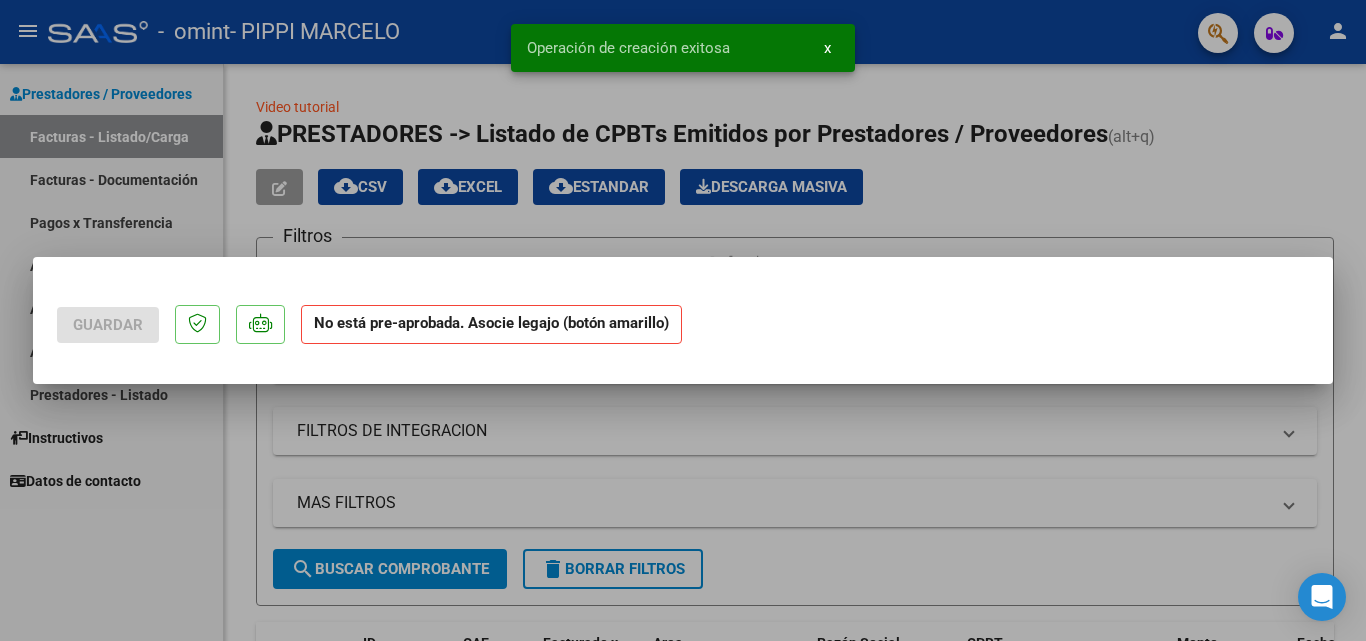 scroll, scrollTop: 0, scrollLeft: 0, axis: both 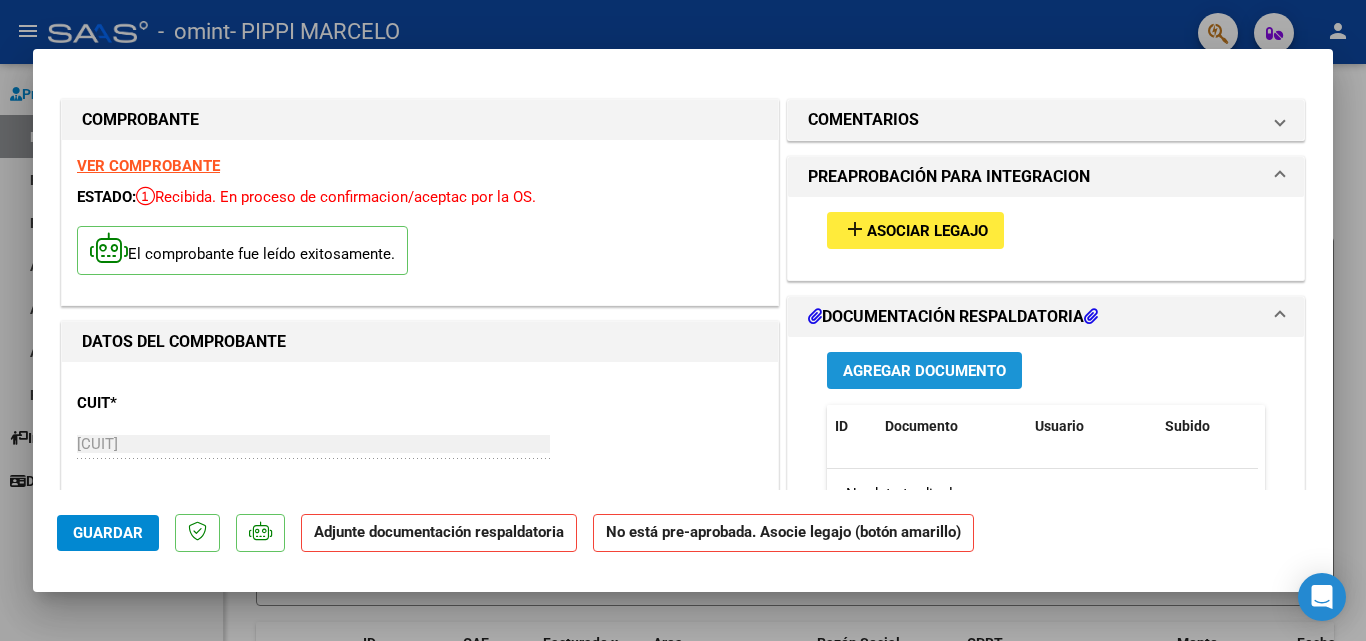 click on "Agregar Documento" at bounding box center (924, 371) 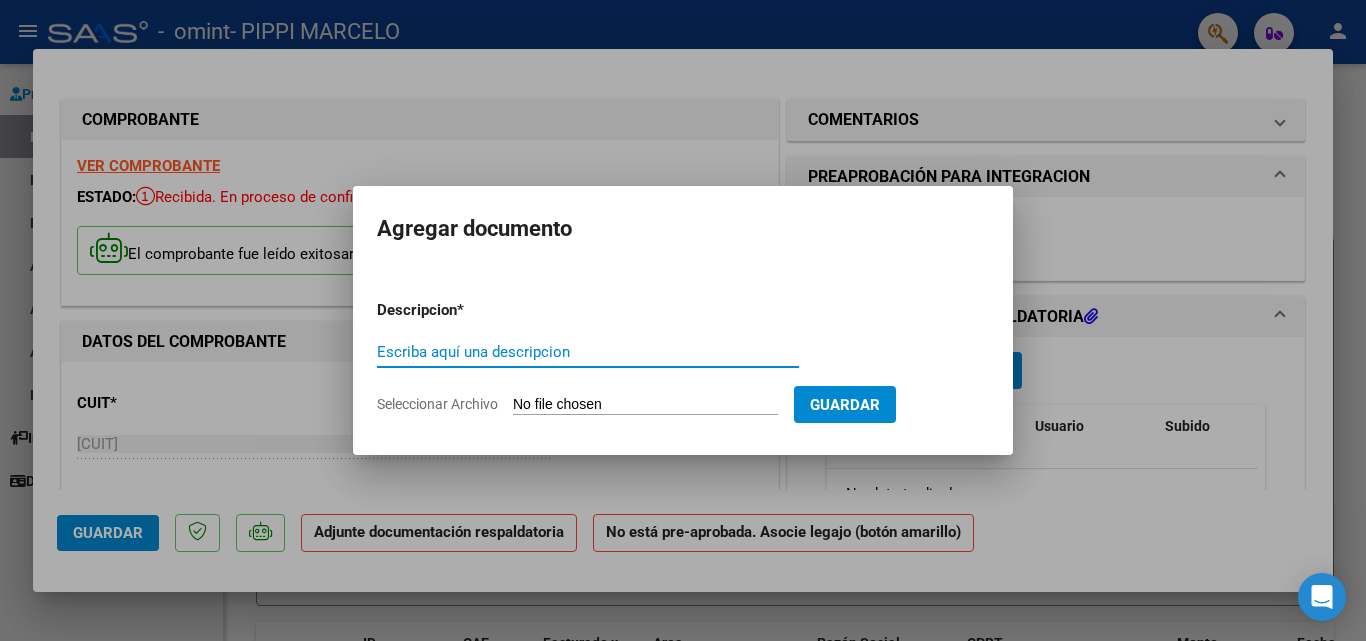 click on "Seleccionar Archivo" at bounding box center (645, 405) 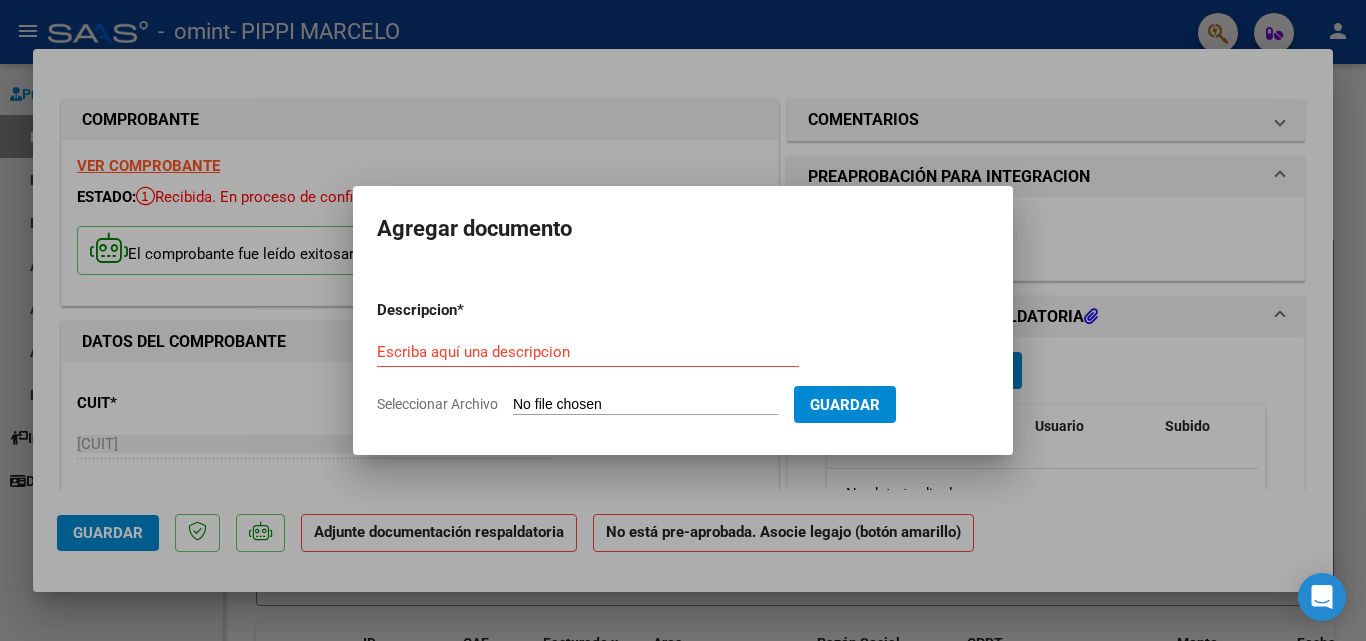 type on "C:\fakepath\PLANILLA MIA IBARRA TERAPIAS - JULIO [YEAR].pdf" 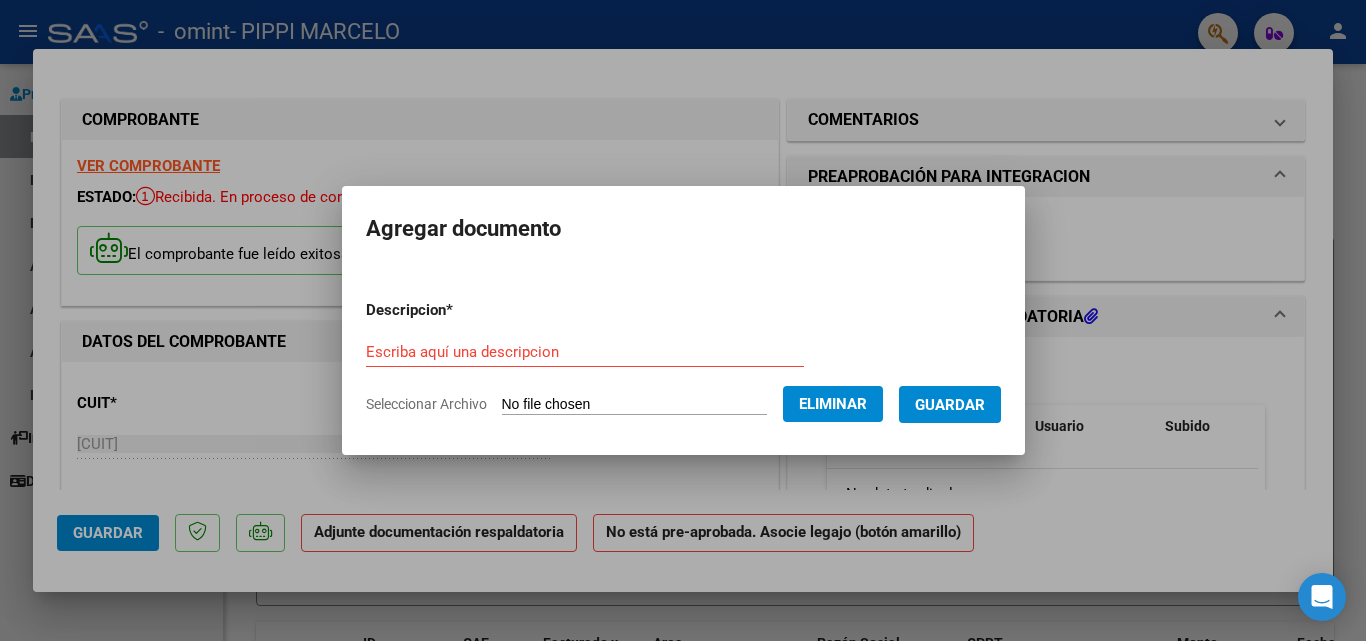 click on "Escriba aquí una descripcion" at bounding box center (585, 352) 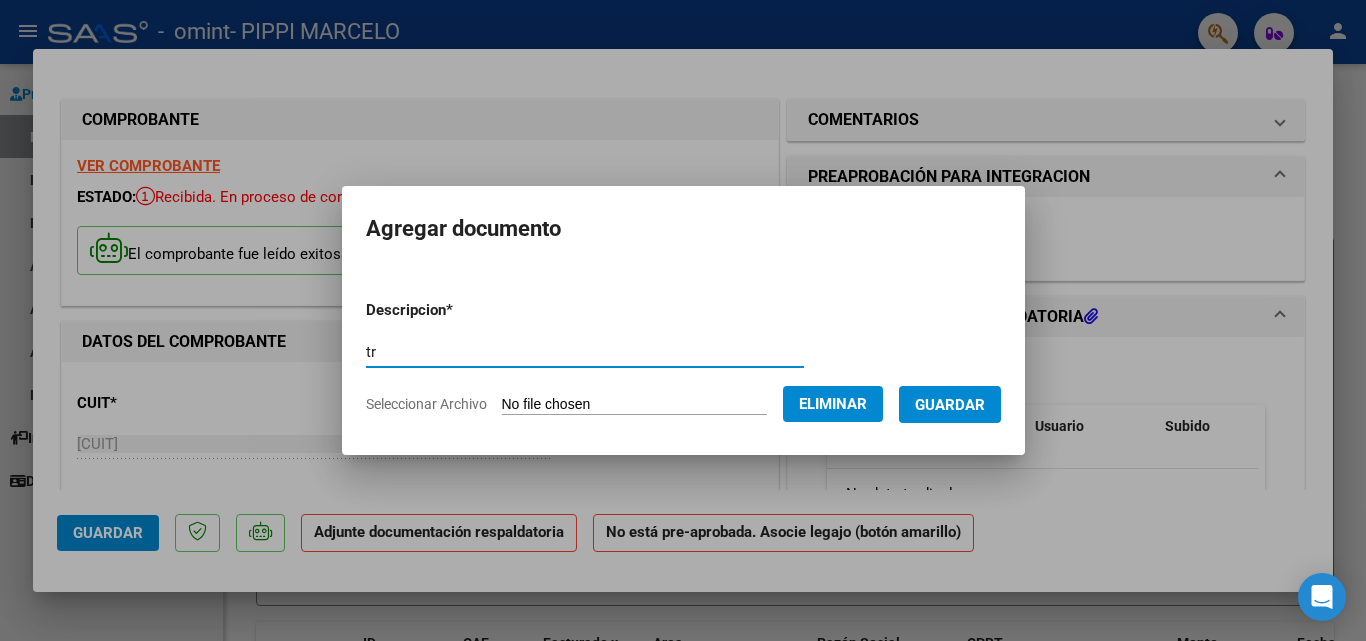 type on "t" 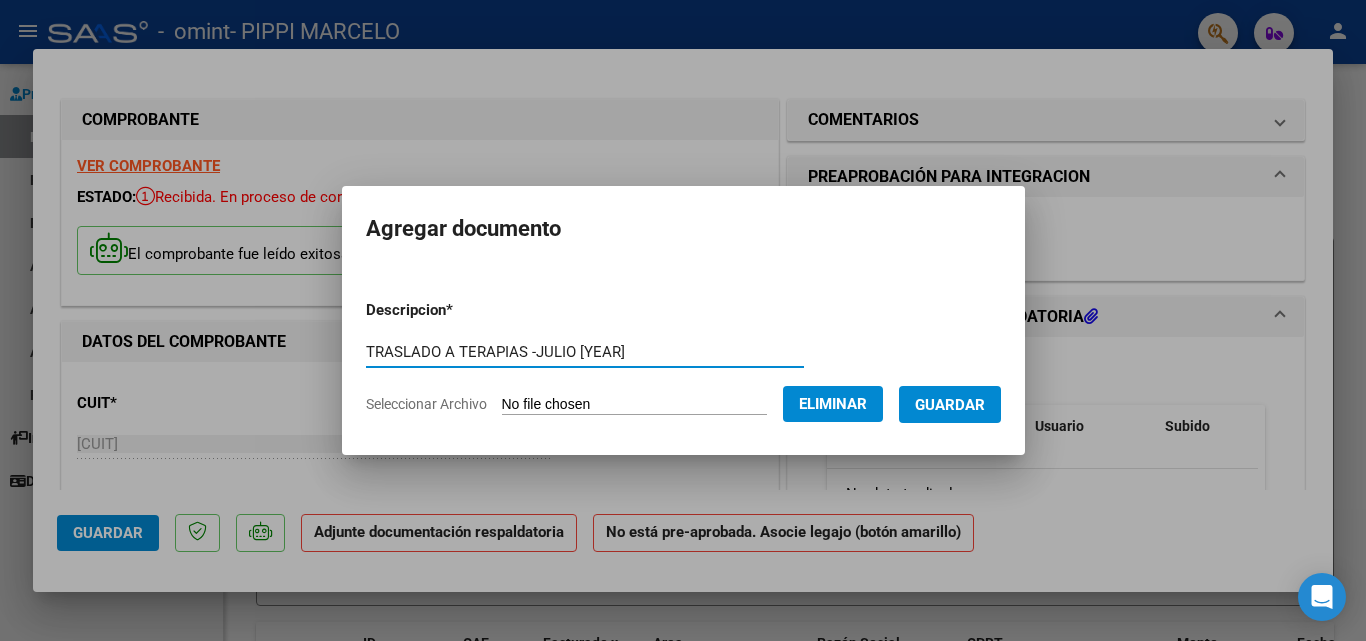 type on "TRASLADO A TERAPIAS -JULIO [YEAR]" 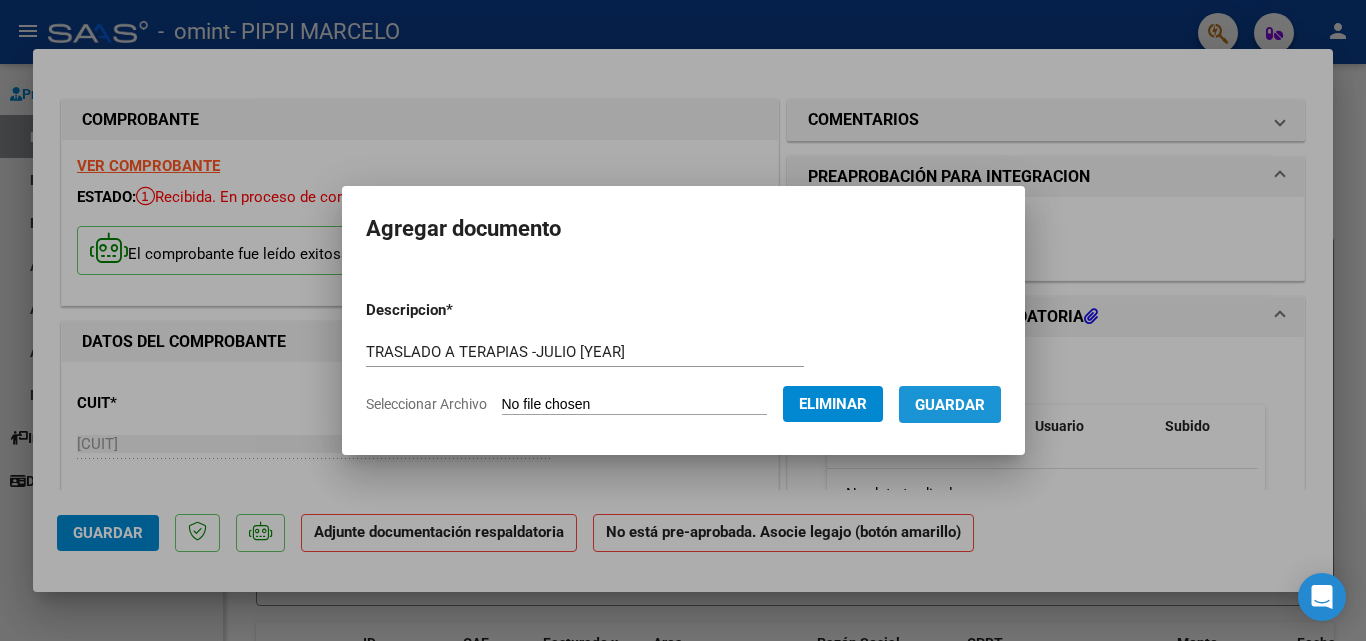click on "Guardar" at bounding box center (950, 405) 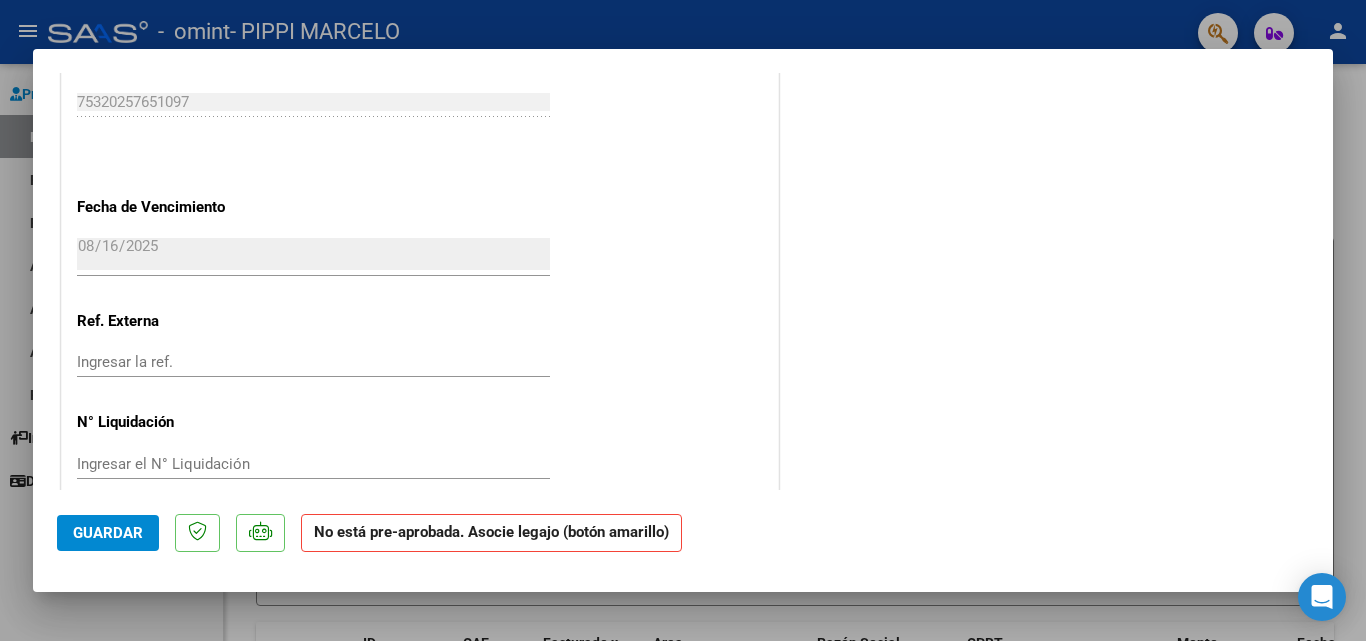 scroll, scrollTop: 1320, scrollLeft: 0, axis: vertical 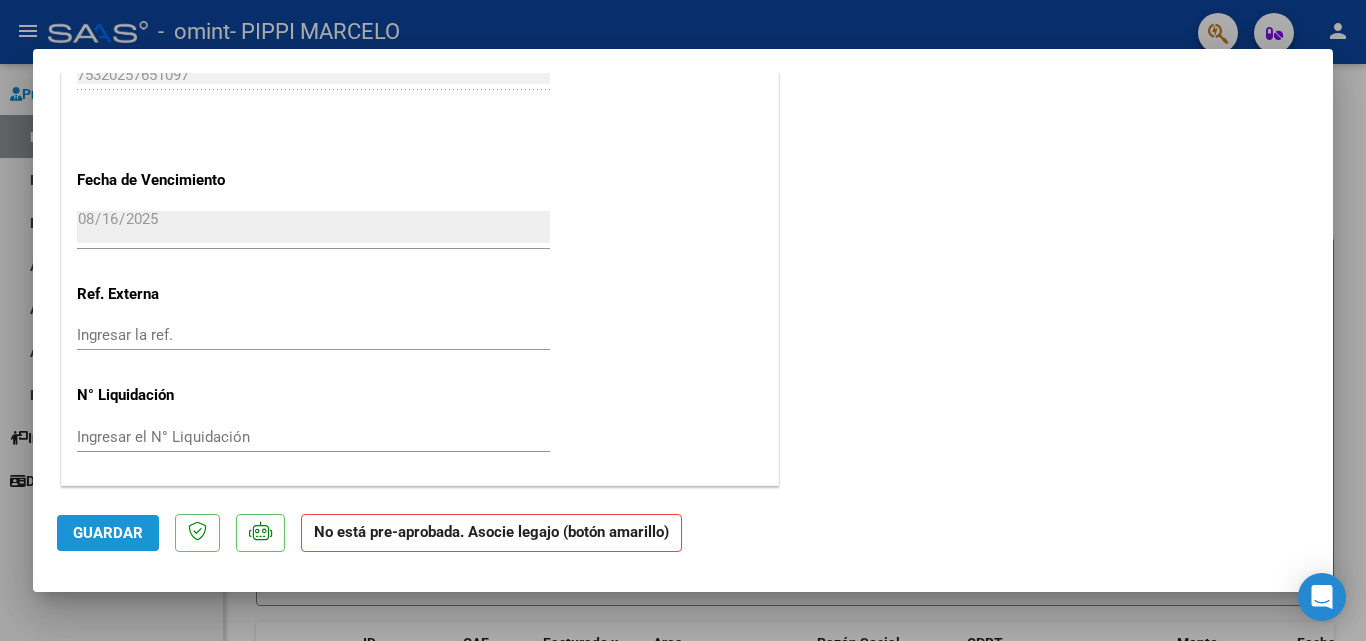 click on "Guardar" 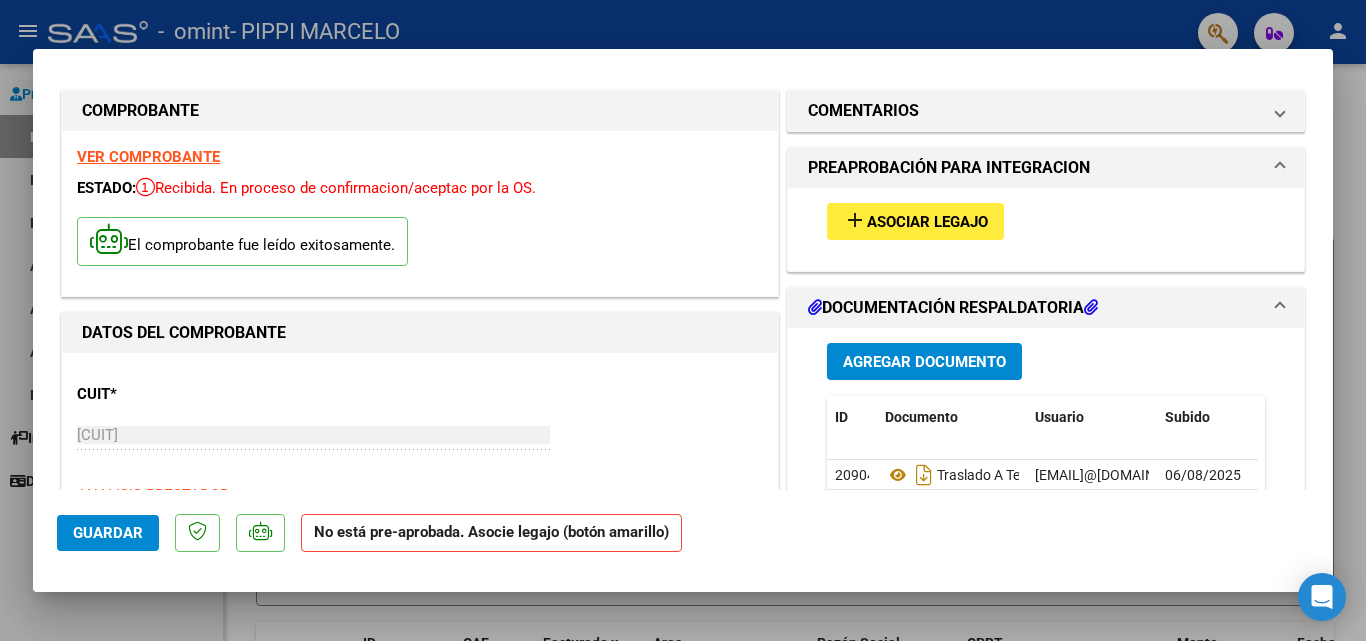 scroll, scrollTop: 0, scrollLeft: 0, axis: both 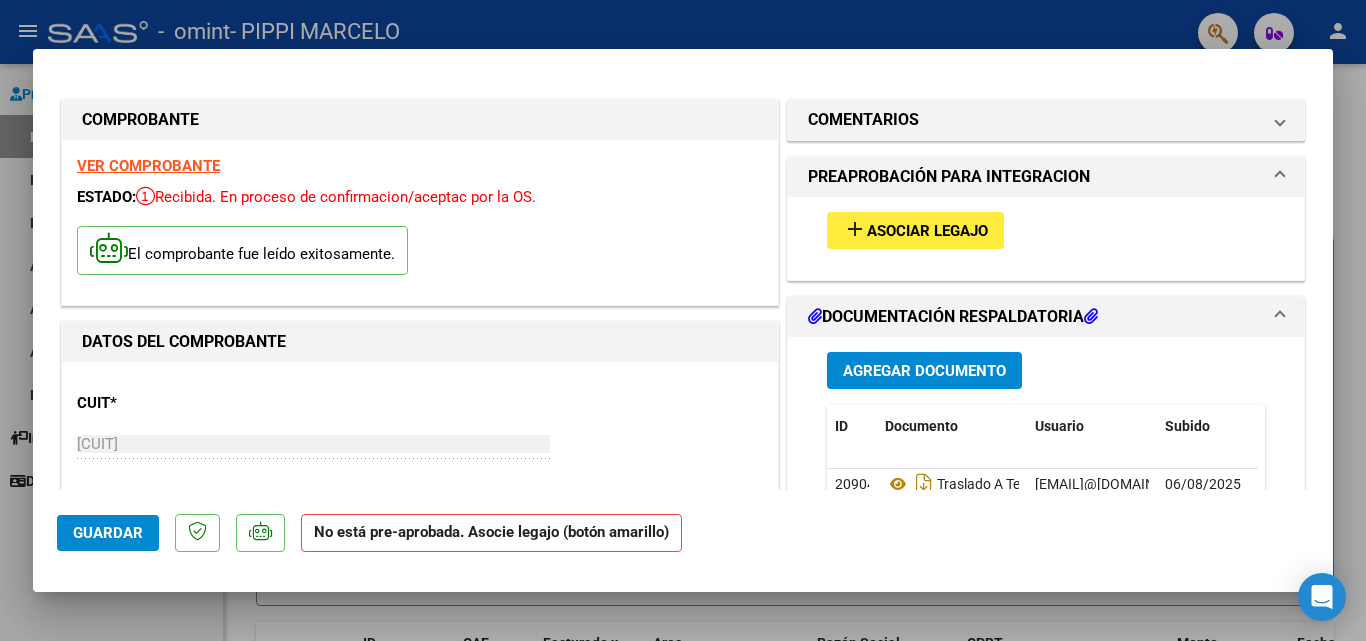 click at bounding box center (683, 320) 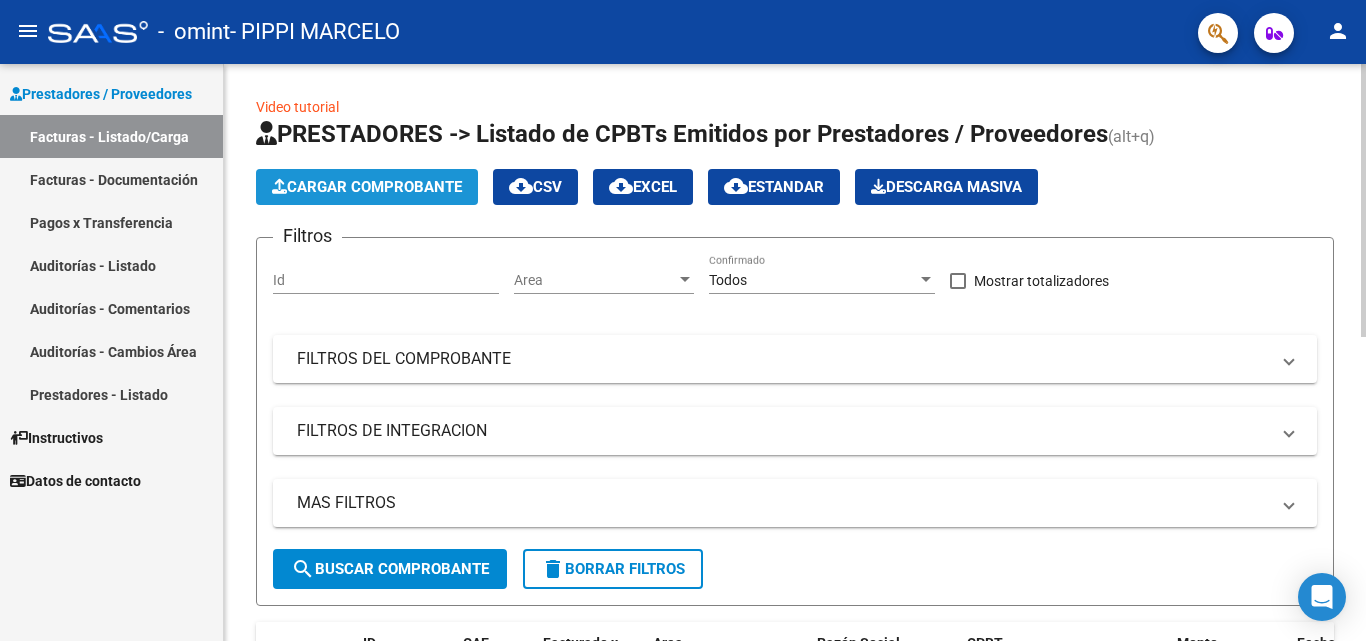 click on "Cargar Comprobante" 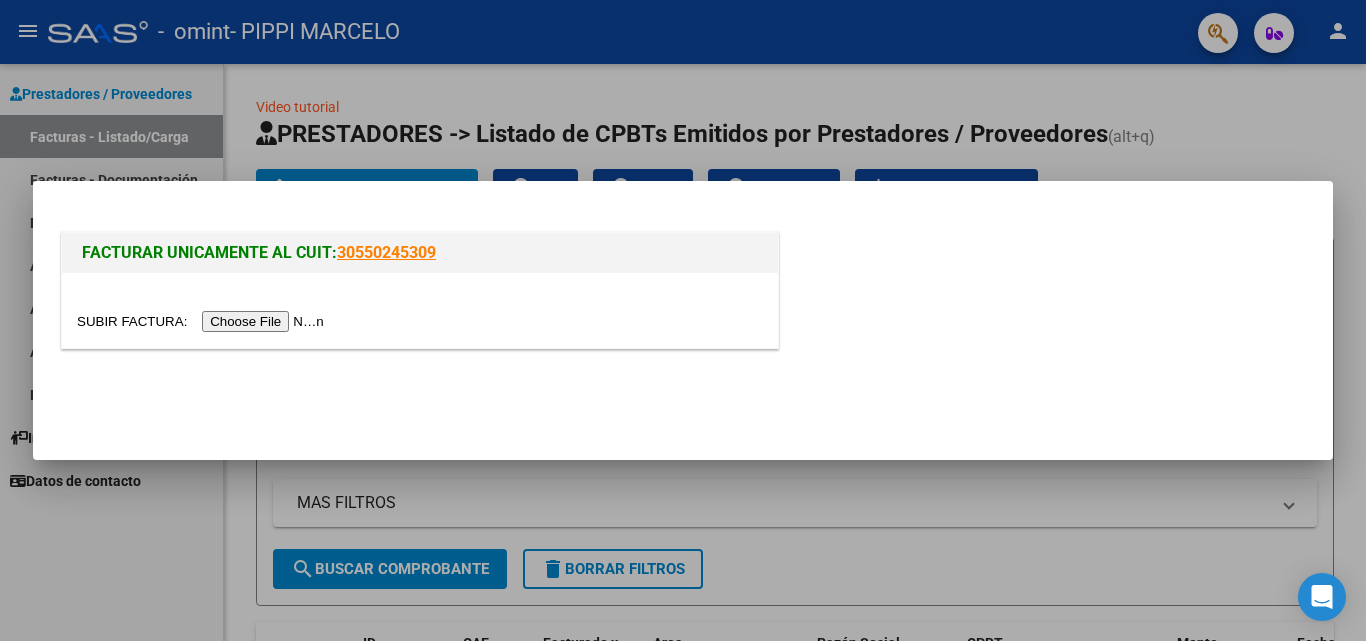 click at bounding box center [203, 321] 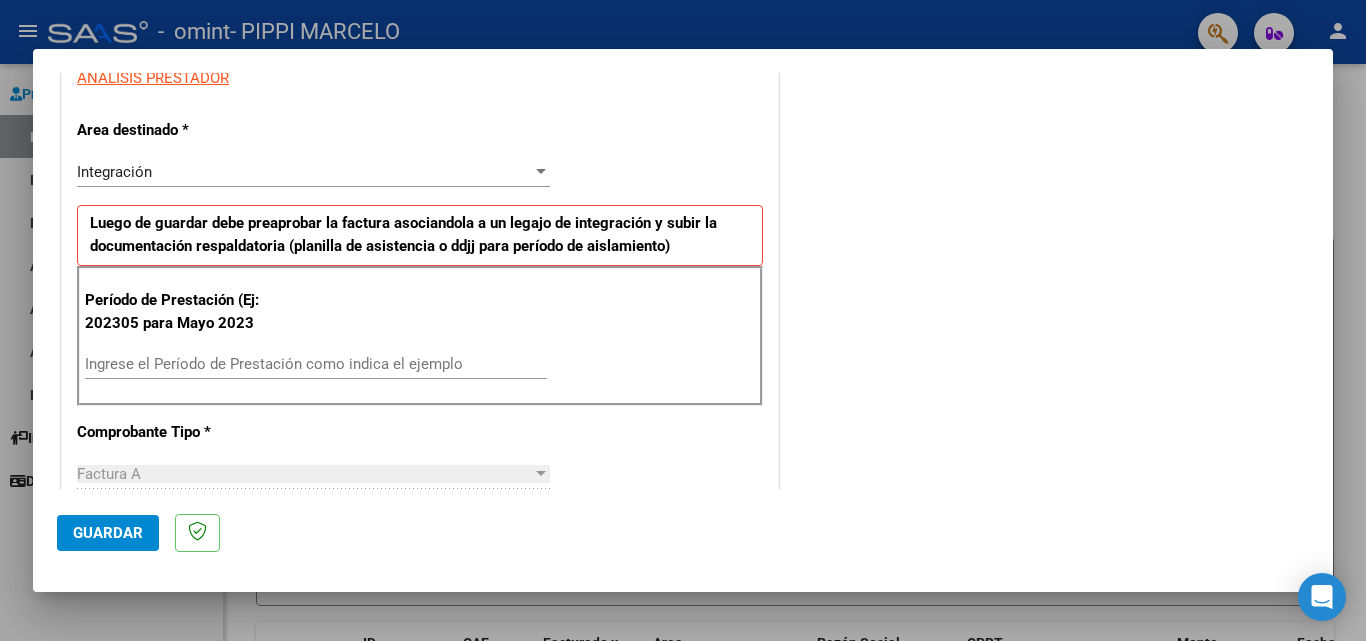 scroll, scrollTop: 461, scrollLeft: 0, axis: vertical 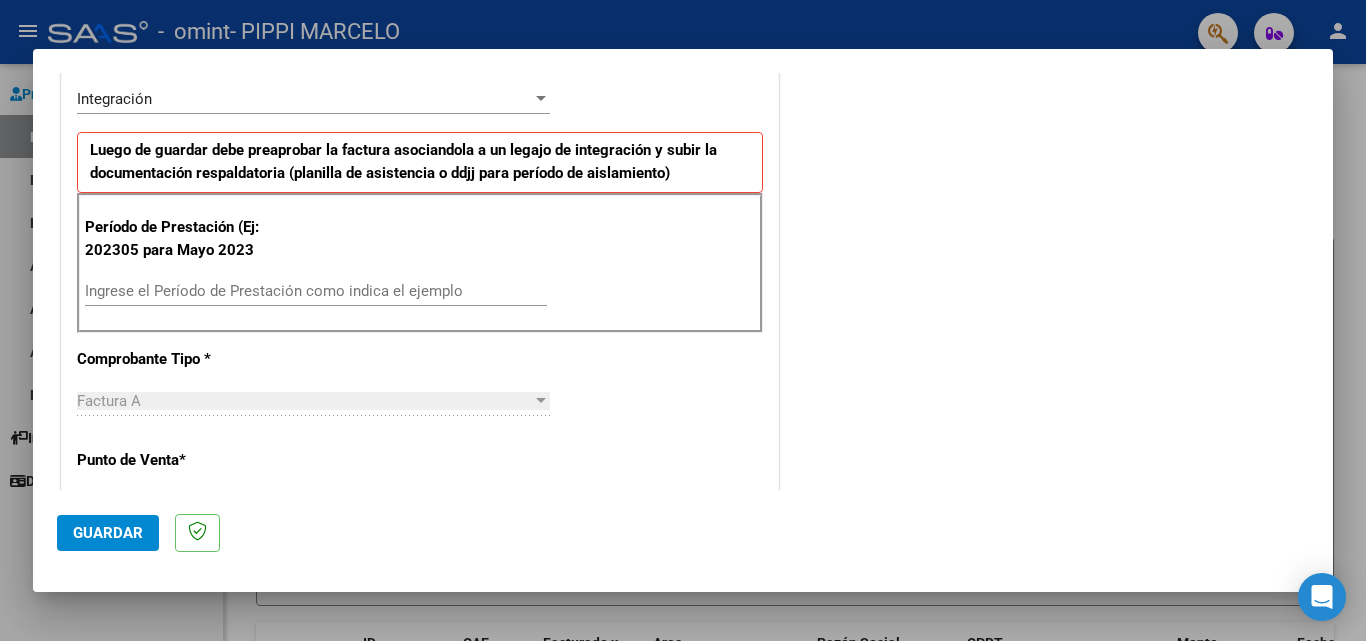 click on "Ingrese el Período de Prestación como indica el ejemplo" at bounding box center [316, 291] 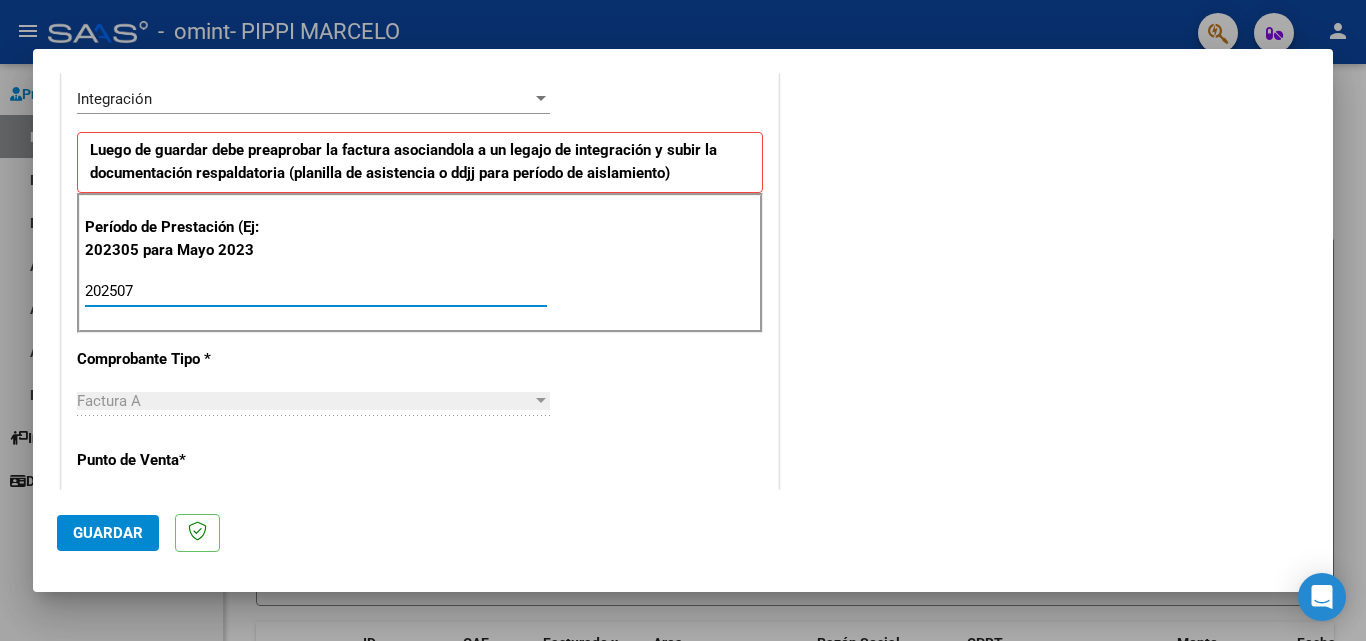 type on "202507" 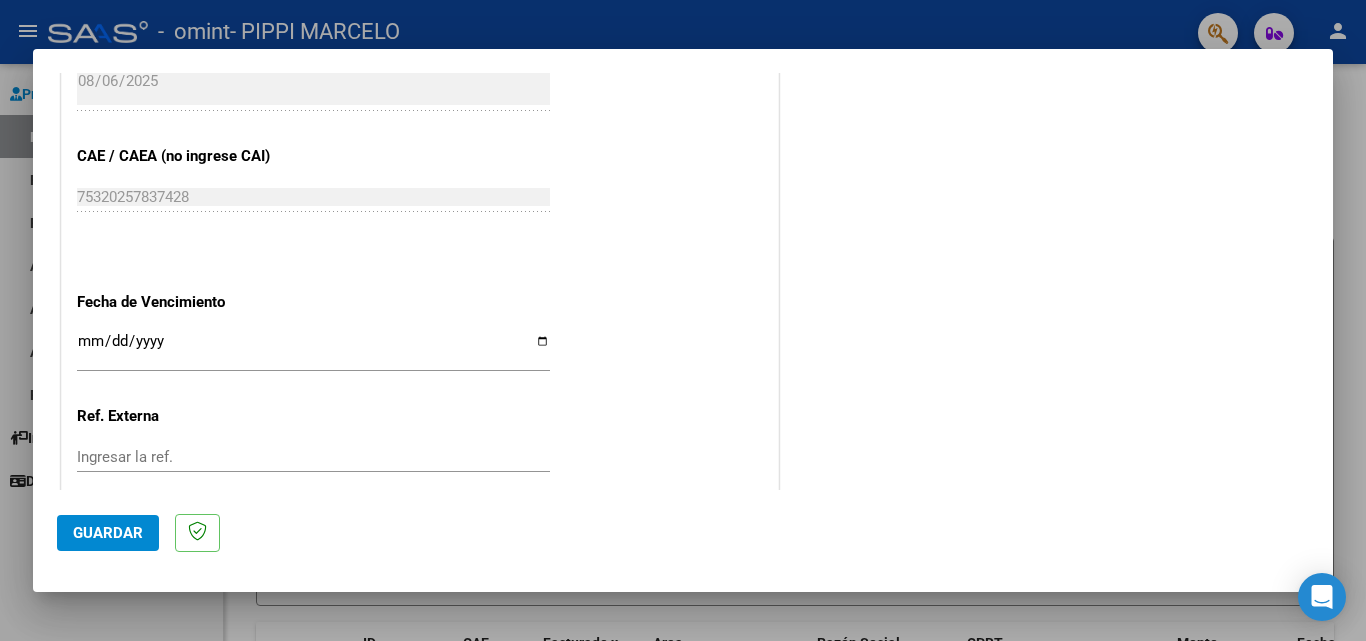 scroll, scrollTop: 1206, scrollLeft: 0, axis: vertical 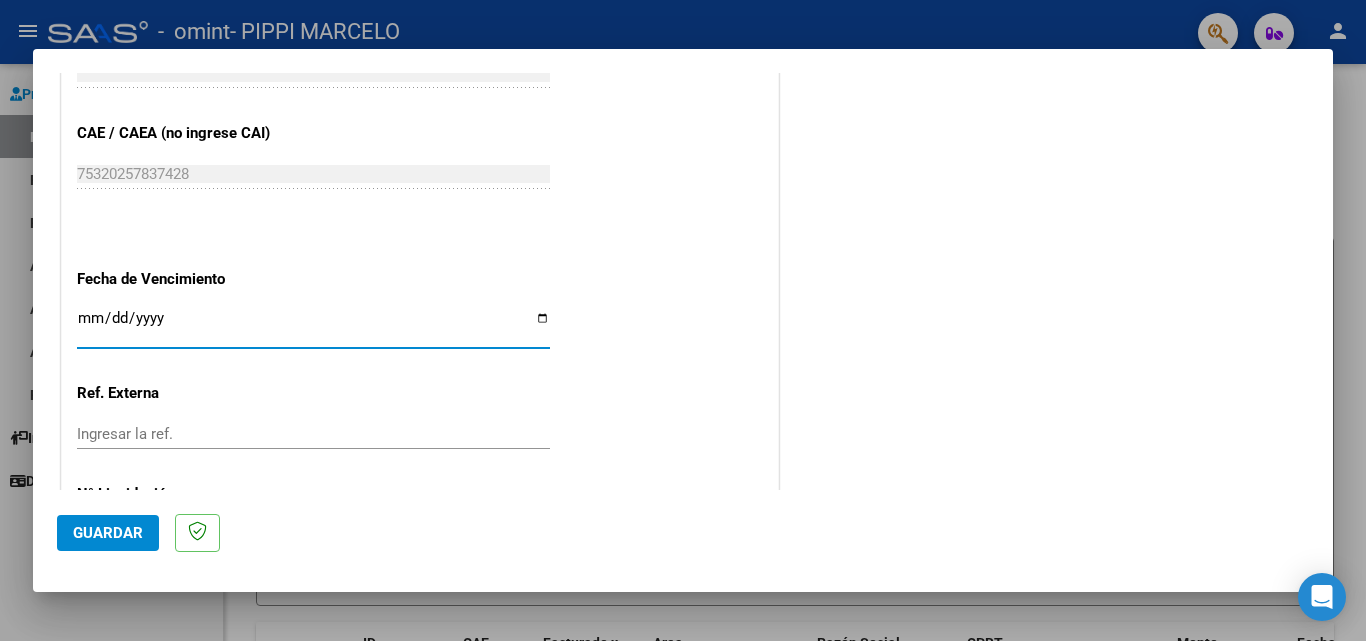 click on "Ingresar la fecha" at bounding box center (313, 326) 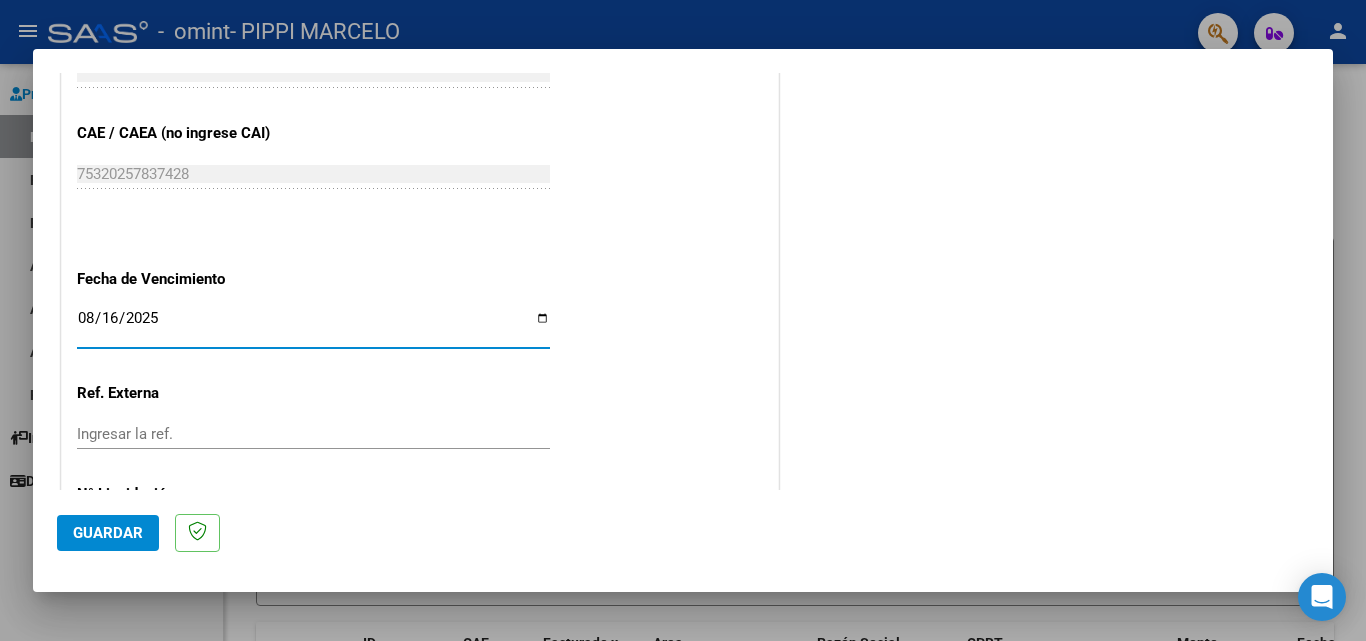 type on "2025-08-16" 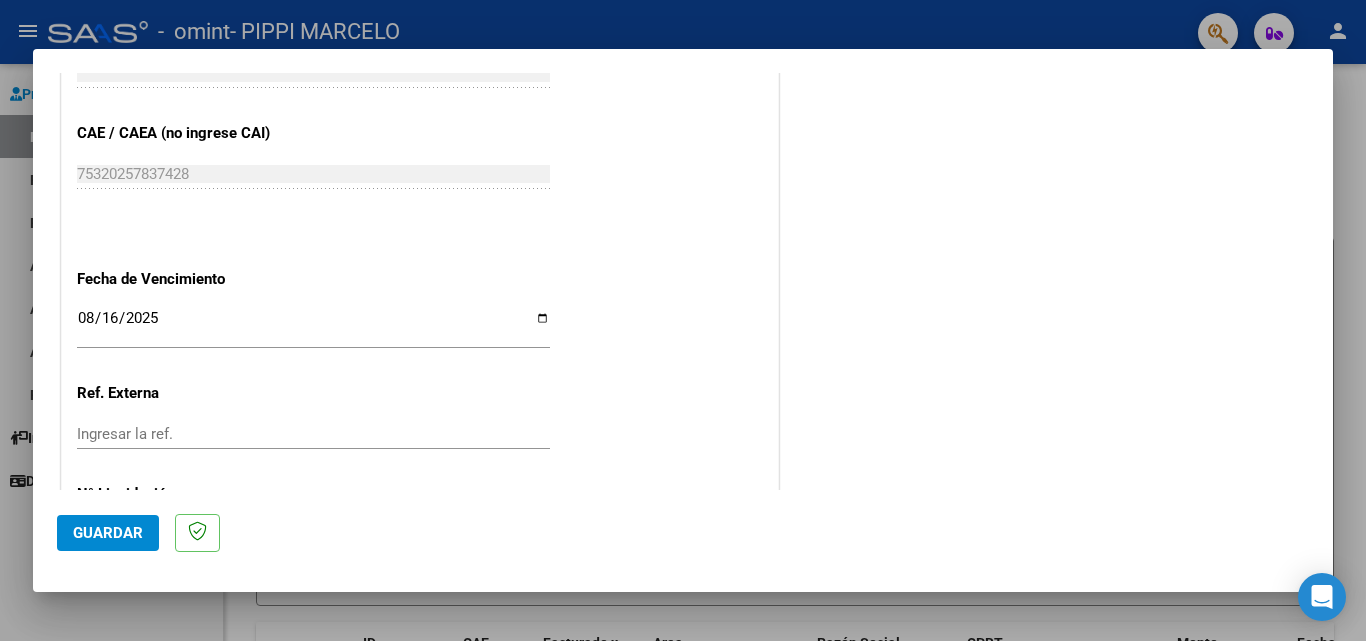 scroll, scrollTop: 1305, scrollLeft: 0, axis: vertical 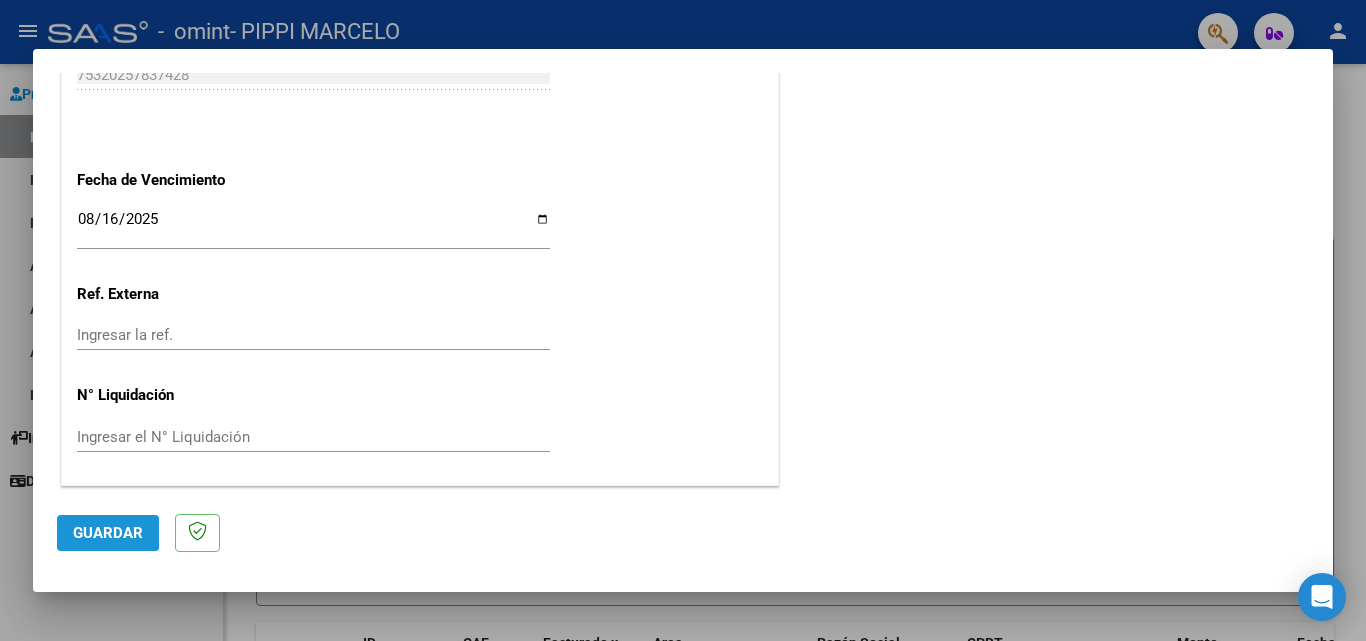 click on "Guardar" 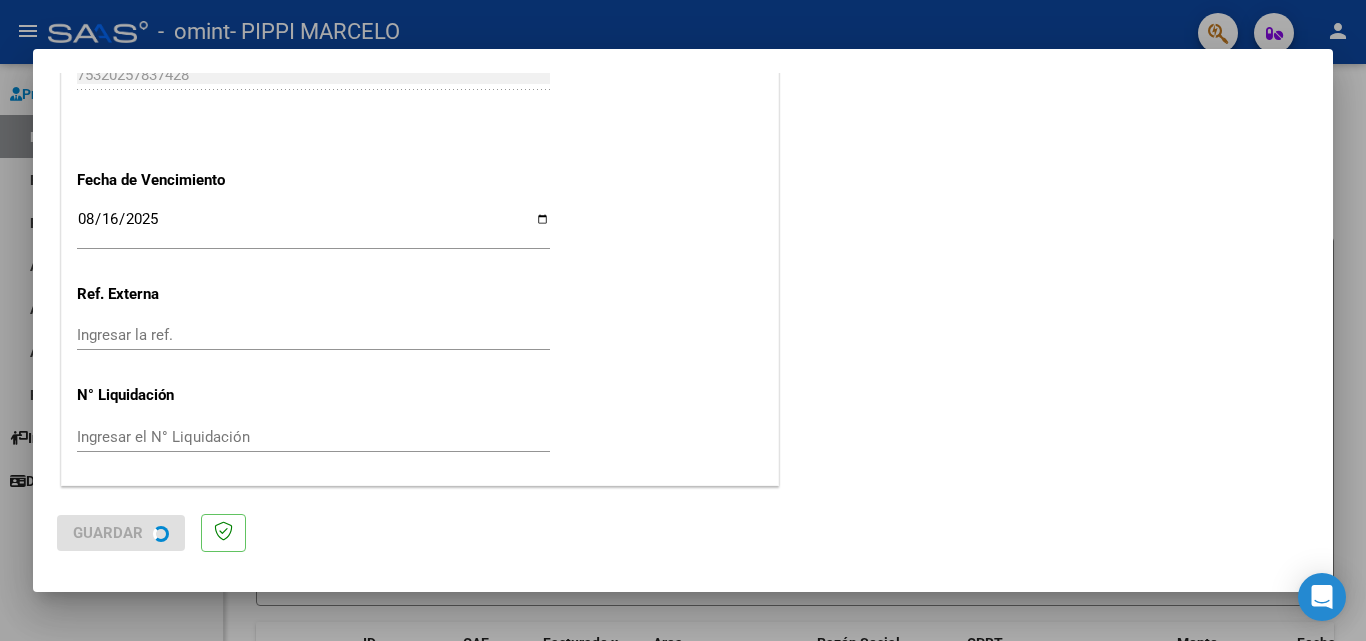 scroll, scrollTop: 0, scrollLeft: 0, axis: both 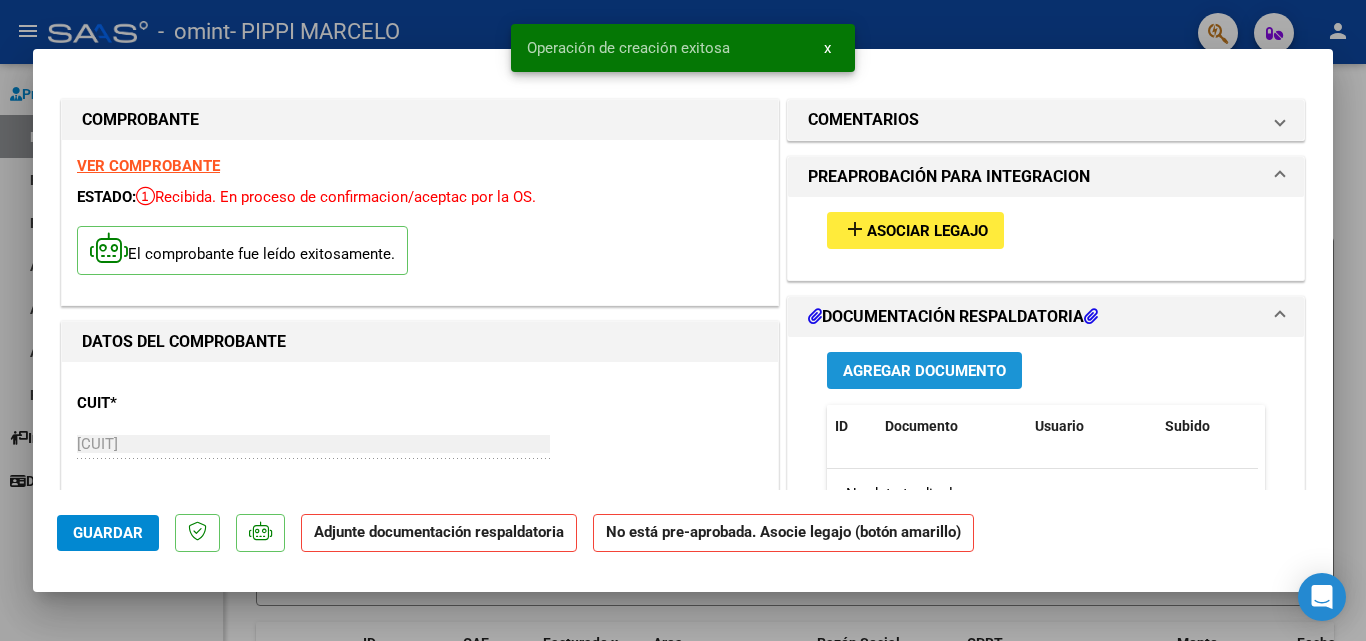 click on "Agregar Documento" at bounding box center [924, 371] 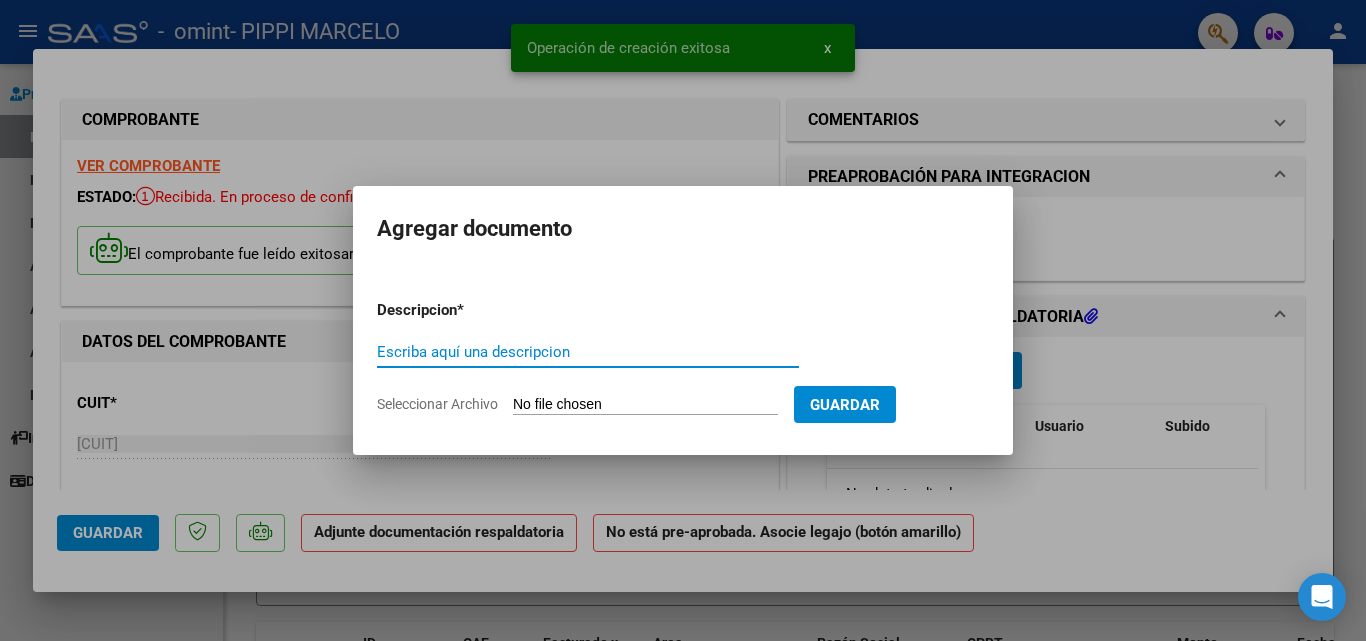 click on "Escriba aquí una descripcion" at bounding box center [588, 352] 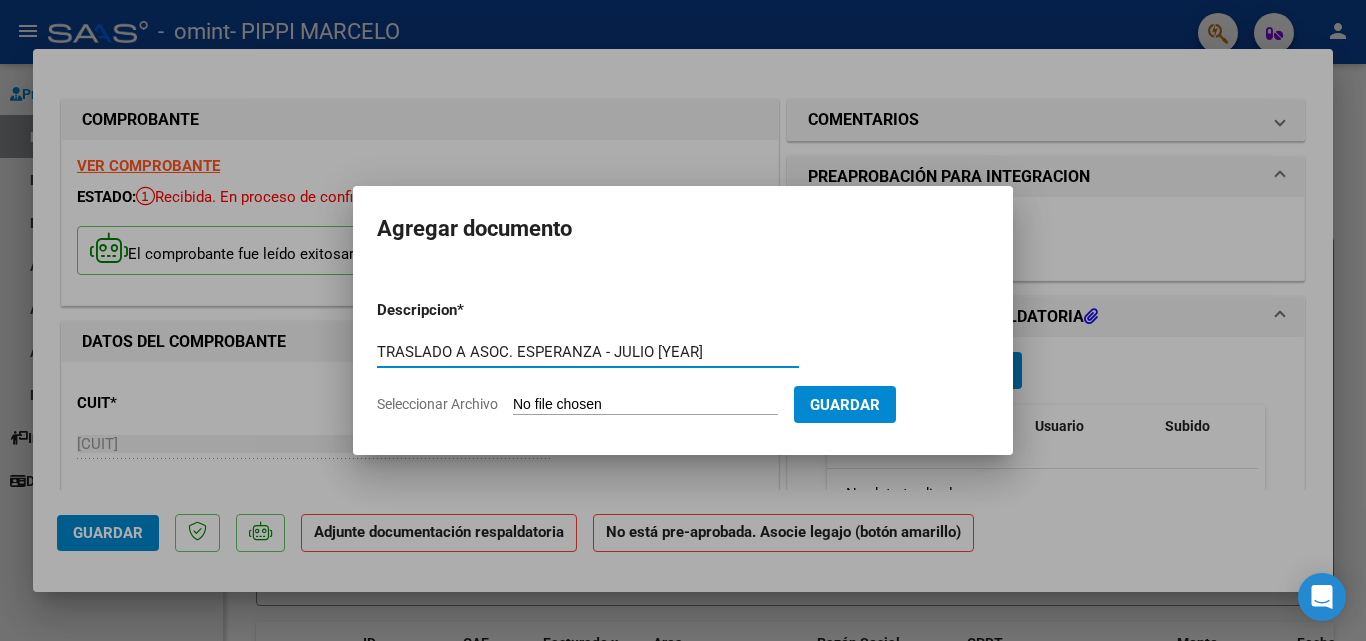 type on "TRASLADO A ASOC. ESPERANZA - JULIO [YEAR]" 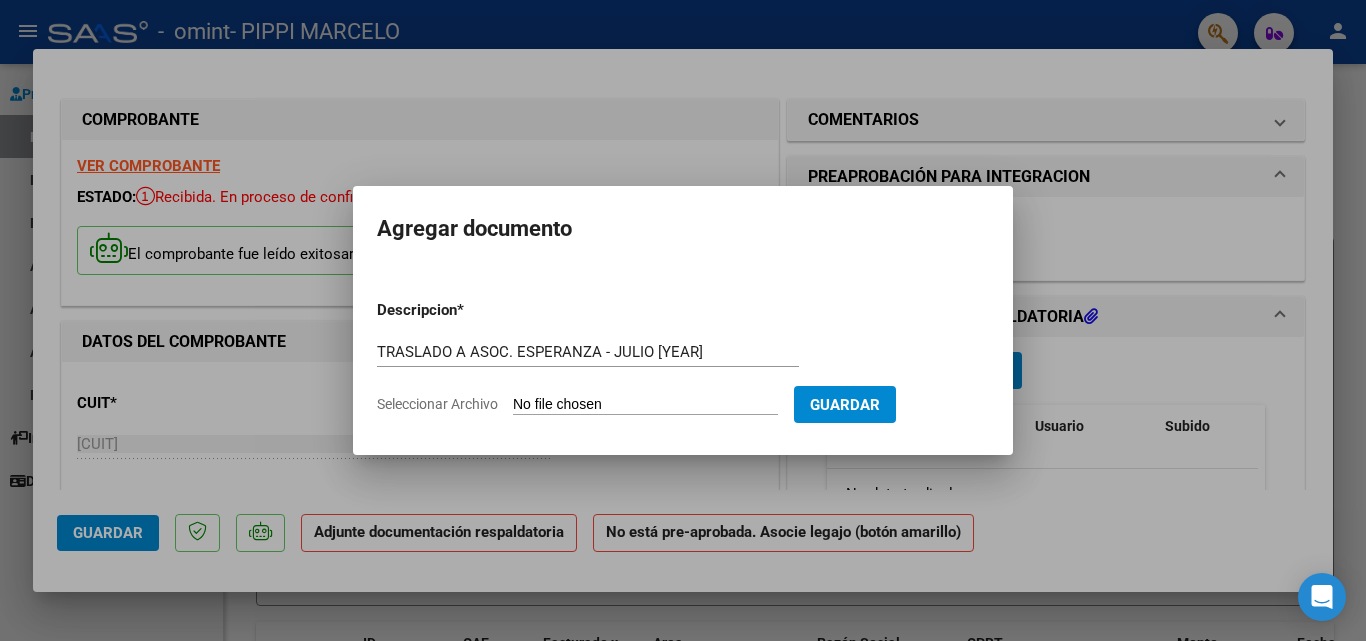 type on "C:\fakepath\PLANILLA MIA IBARRA - IPE - JULIO [YEAR].pdf" 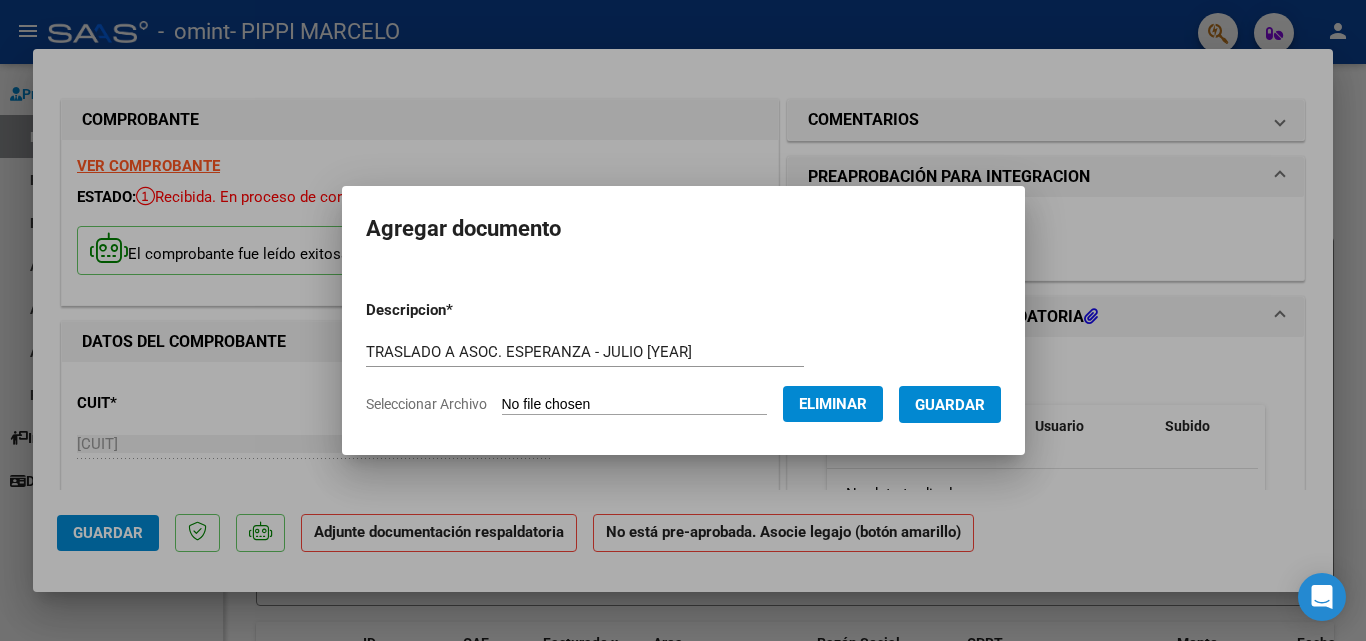 click on "Guardar" at bounding box center (950, 405) 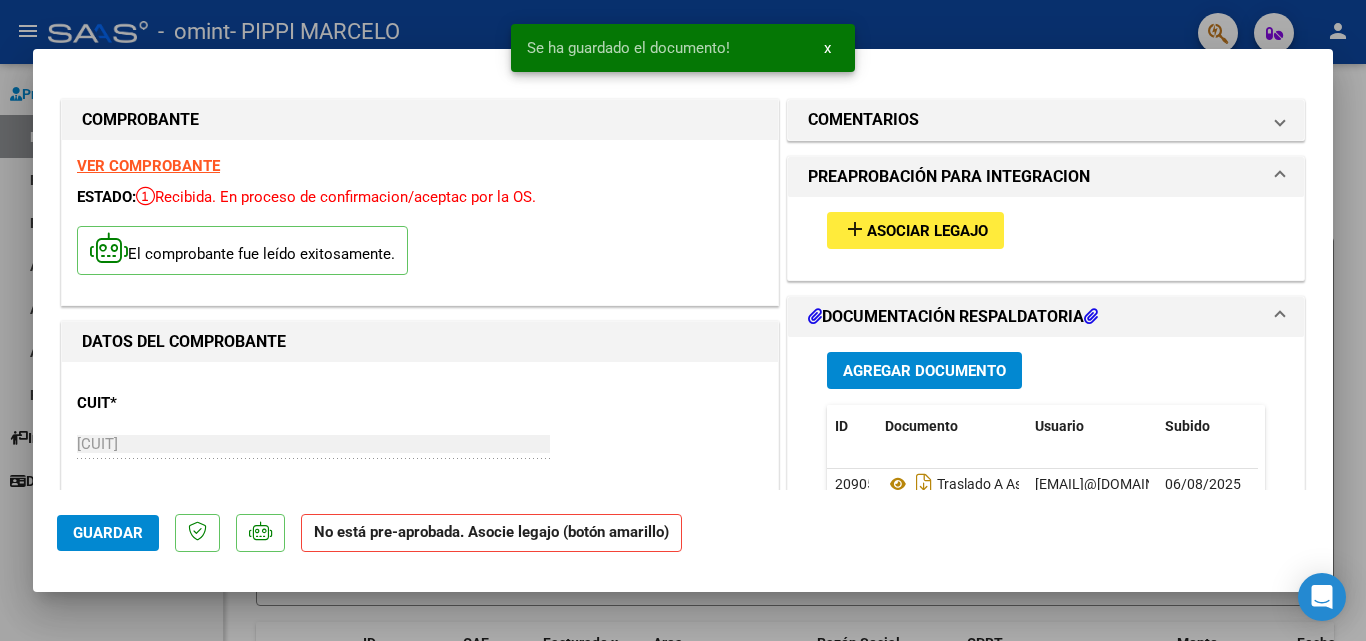 scroll, scrollTop: 779, scrollLeft: 0, axis: vertical 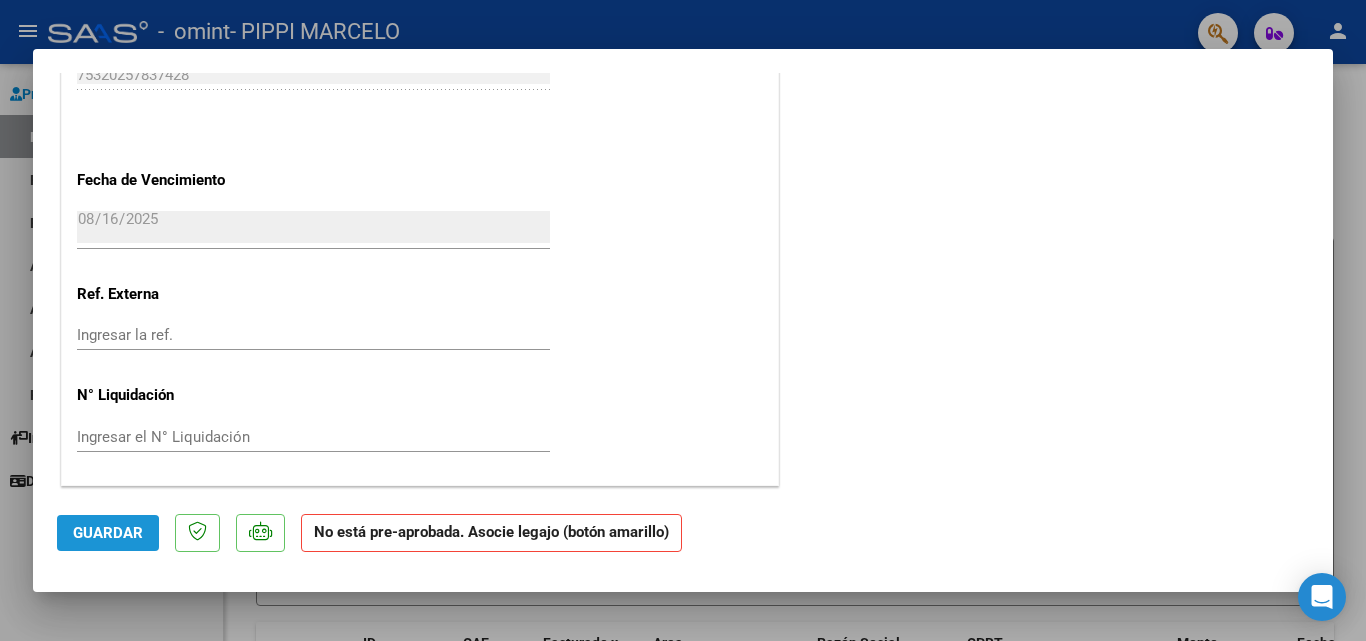 click on "Guardar" 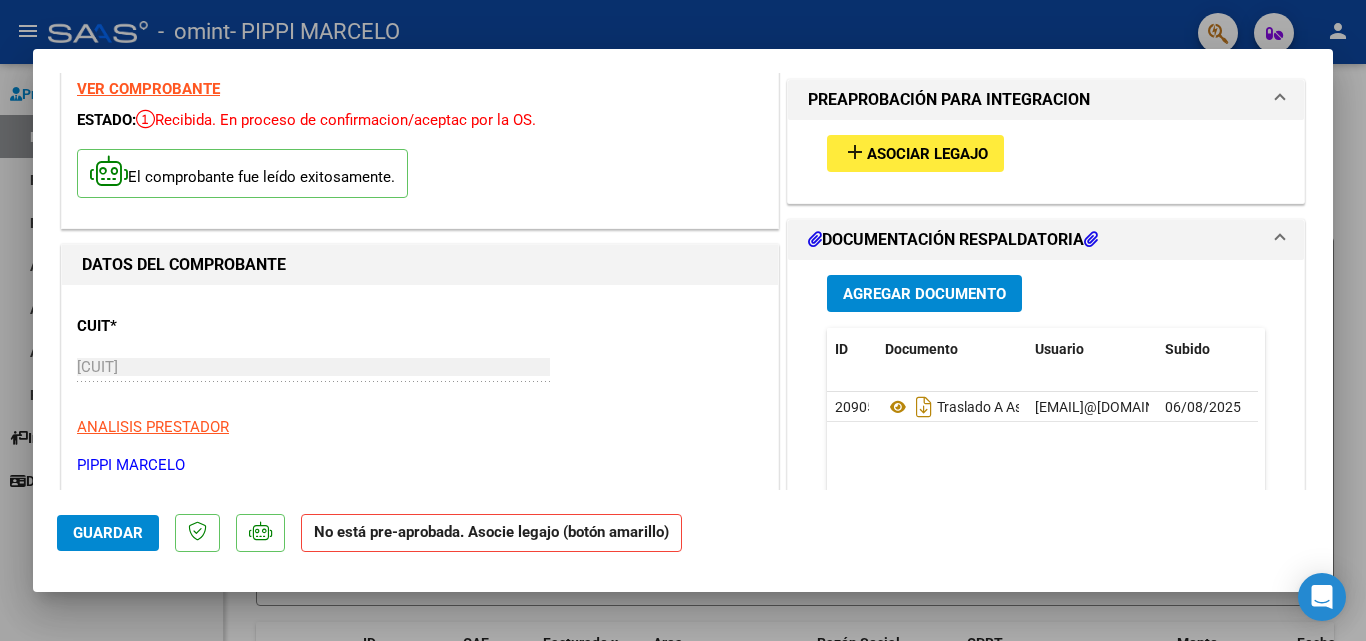 scroll, scrollTop: 0, scrollLeft: 0, axis: both 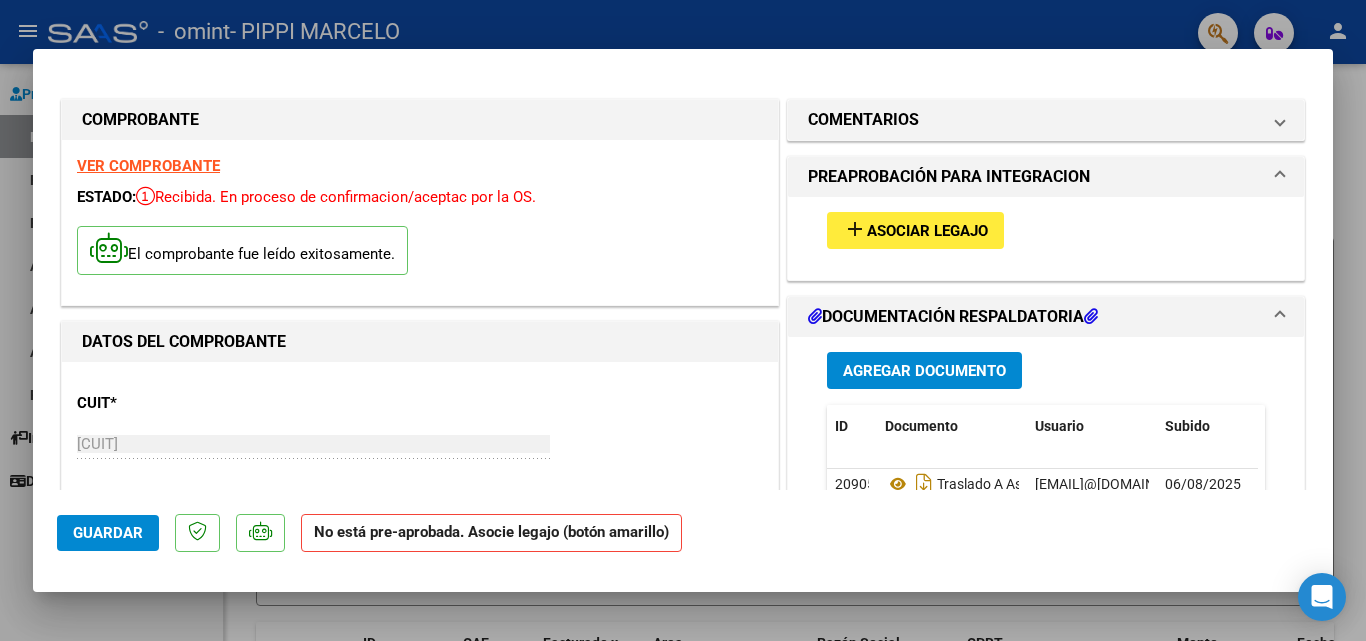 click at bounding box center [683, 320] 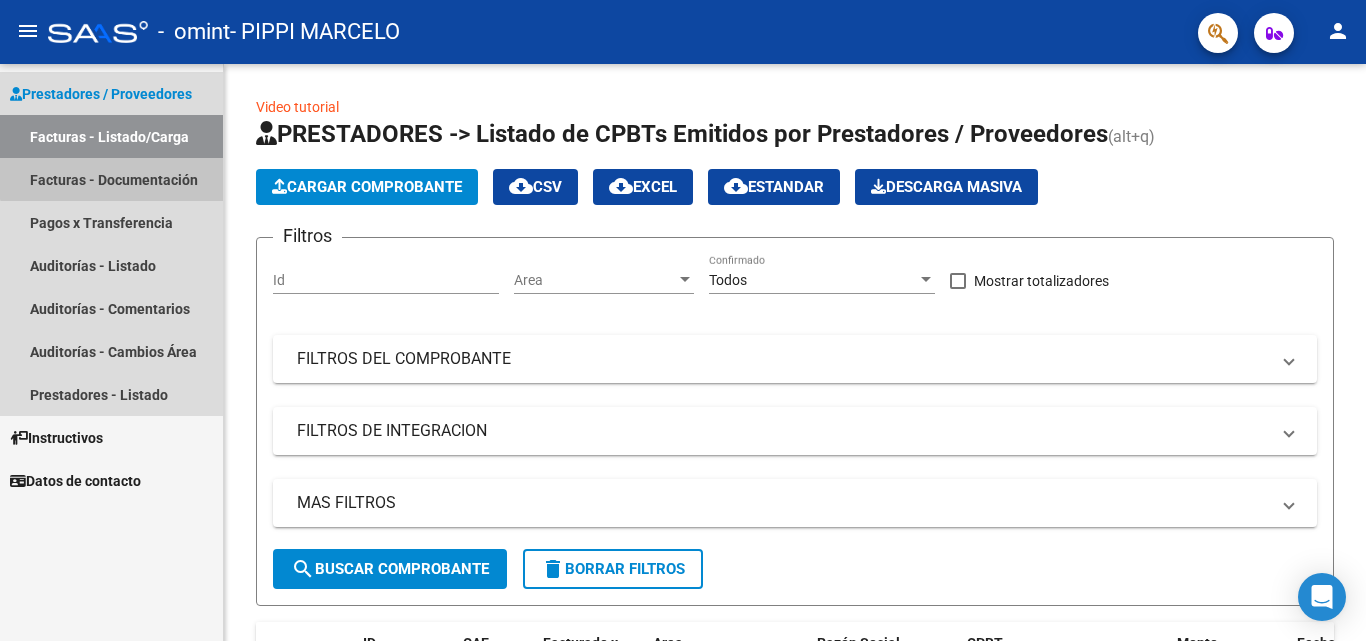 click on "Facturas - Documentación" at bounding box center [111, 179] 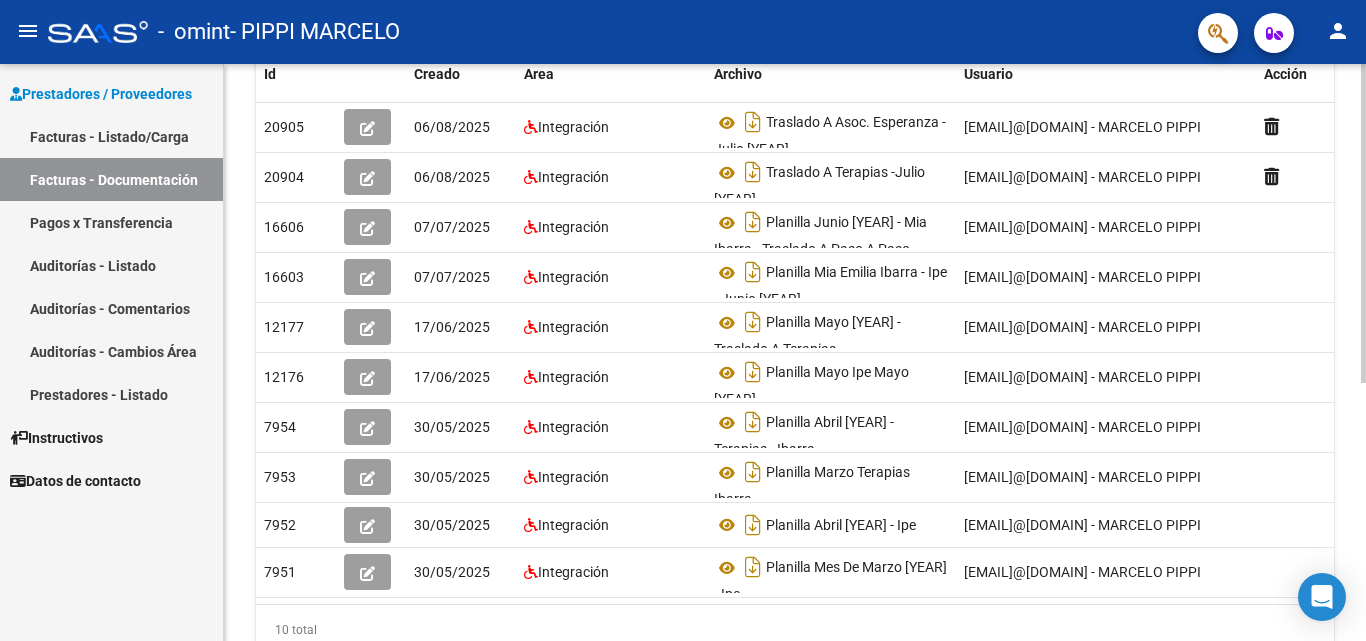 scroll, scrollTop: 398, scrollLeft: 0, axis: vertical 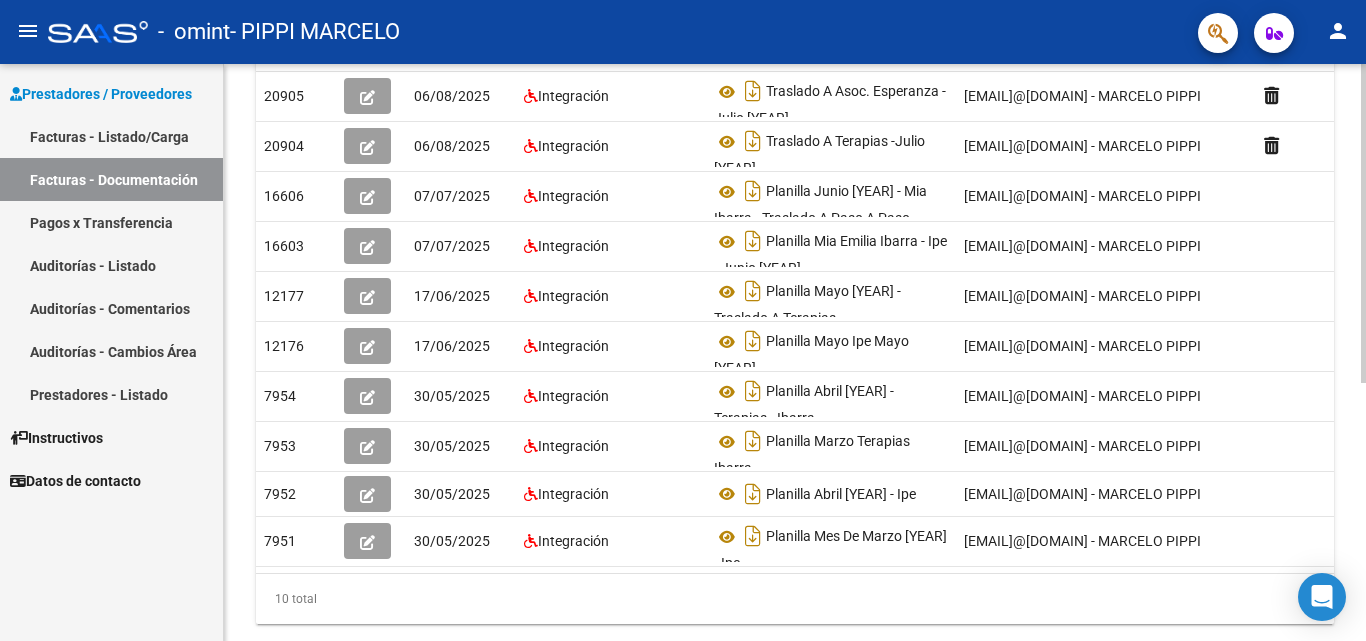 click on "PRESTADORES -> Comprobantes - Documentación Respaldatoria cloud_download  Exportar CSV   Descarga Masiva
Filtros Id CUIT / Razón Social Pto. Venta Nro. Comprobante Descripción 6/2/[YEAR] 6/2/[YEAR] – 6/8/[YEAR] 6/8/[YEAR] Fec. Cargado Desde / Hasta Área Área Todos Factura Confirmada search  Buscar Documentacion  delete  Borrar Filtros  Id Creado Area Archivo Usuario Acción 20905
06/08/[YEAR] Integración Traslado A Asoc. Esperanza - Julio [YEAR]  [EMAIL]@[DOMAIN] - MARCELO PIPPI  20904
06/08/[YEAR] Integración Traslado A Terapias -Julio [YEAR]  [EMAIL]@[DOMAIN] - MARCELO PIPPI  16606
07/07/[YEAR] Integración Planilla Junio [YEAR] - Mia Ibarra - Traslado A Paso A Paso  [EMAIL]@[DOMAIN] - MARCELO PIPPI  16603
07/07/[YEAR] Integración Planilla Mia Emilia Ibarra - Ipe - Junio [YEAR]  [EMAIL]@[DOMAIN] - MARCELO PIPPI  12177
17/06/[YEAR] Integración Planilla Mayo [YEAR] - Traslado A Terapias  [EMAIL]@[DOMAIN] - MARCELO PIPPI  12176
17/06/[YEAR] Integración 7954" 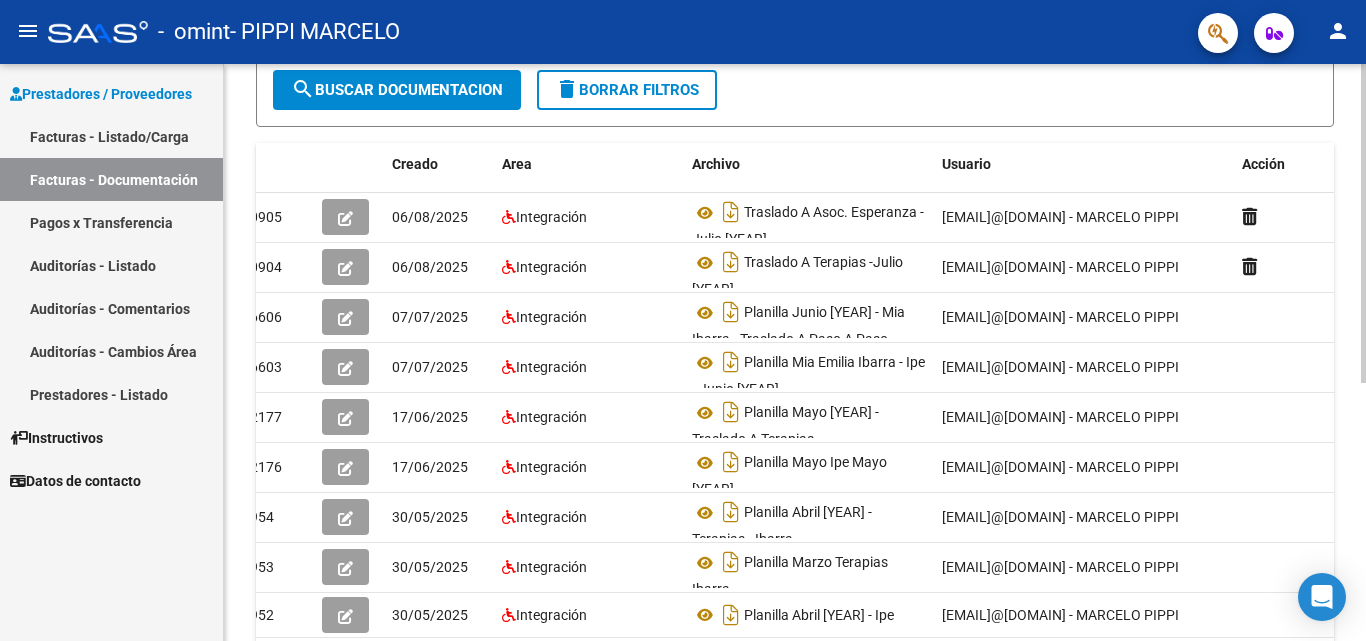 scroll, scrollTop: 235, scrollLeft: 0, axis: vertical 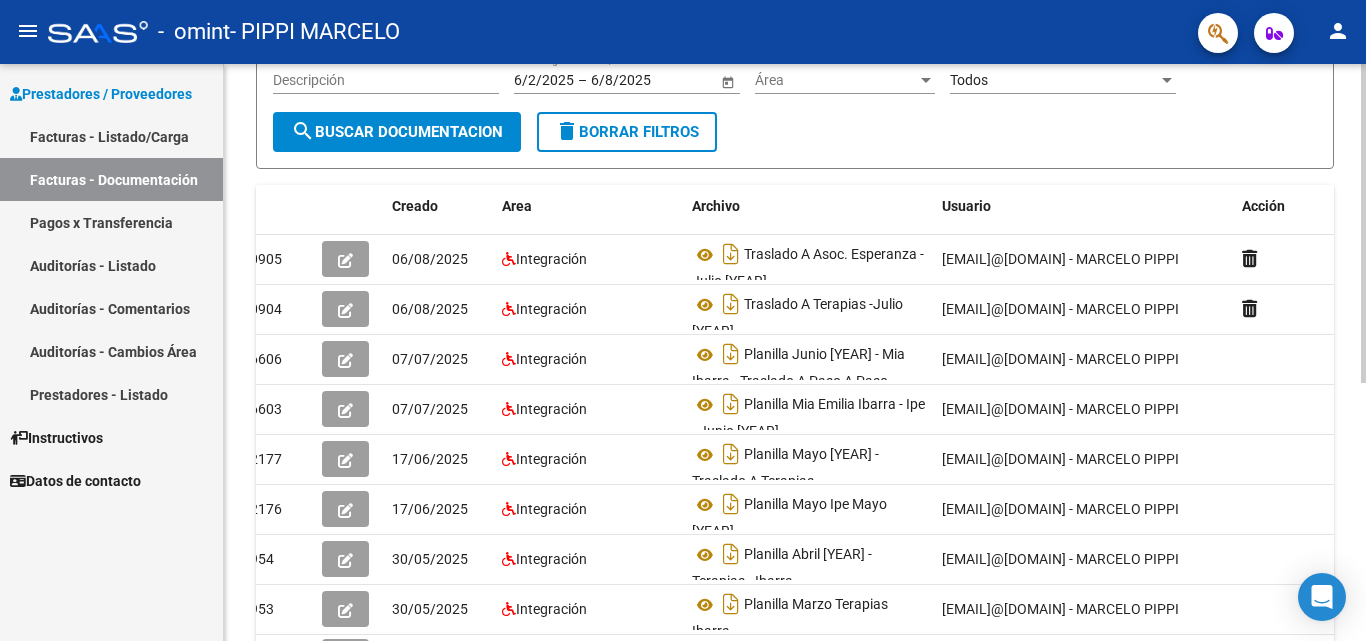 click 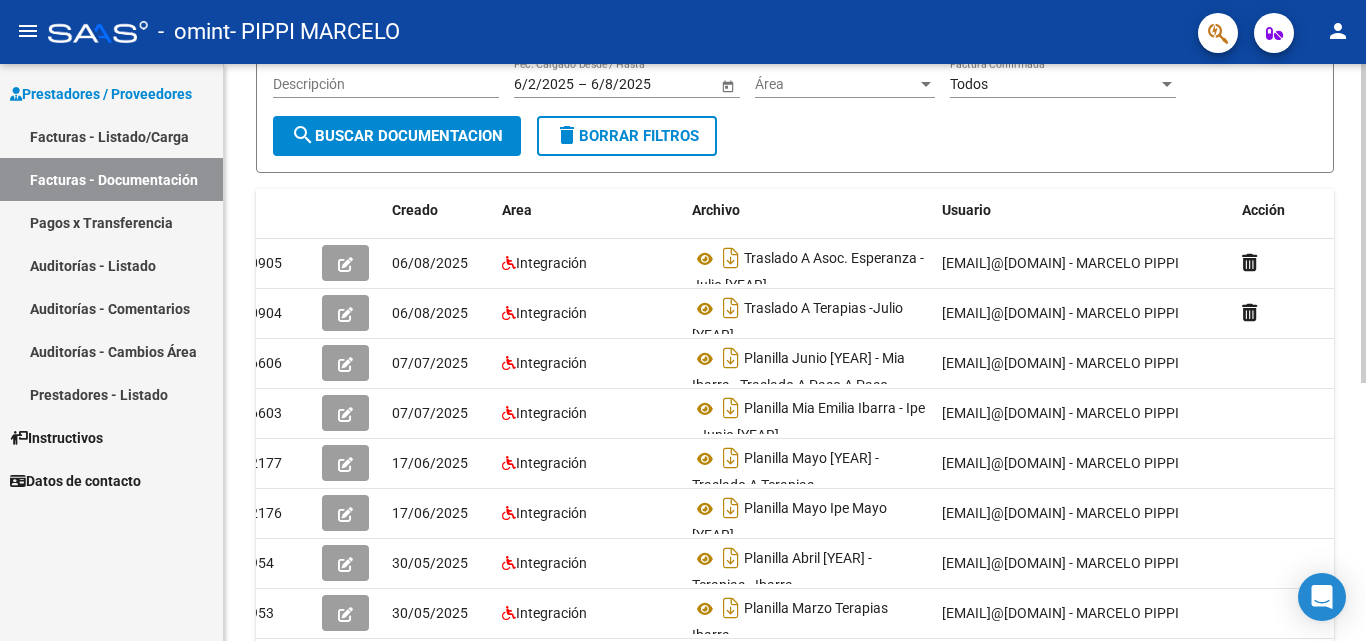 scroll, scrollTop: 230, scrollLeft: 0, axis: vertical 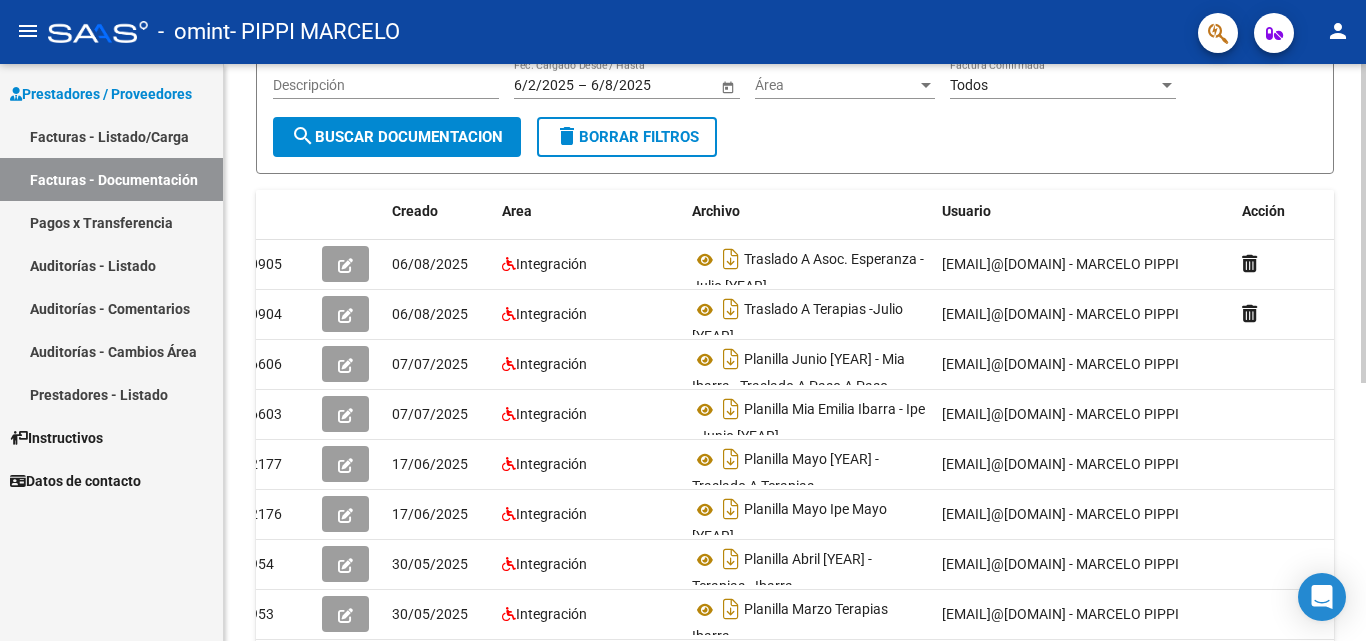 click 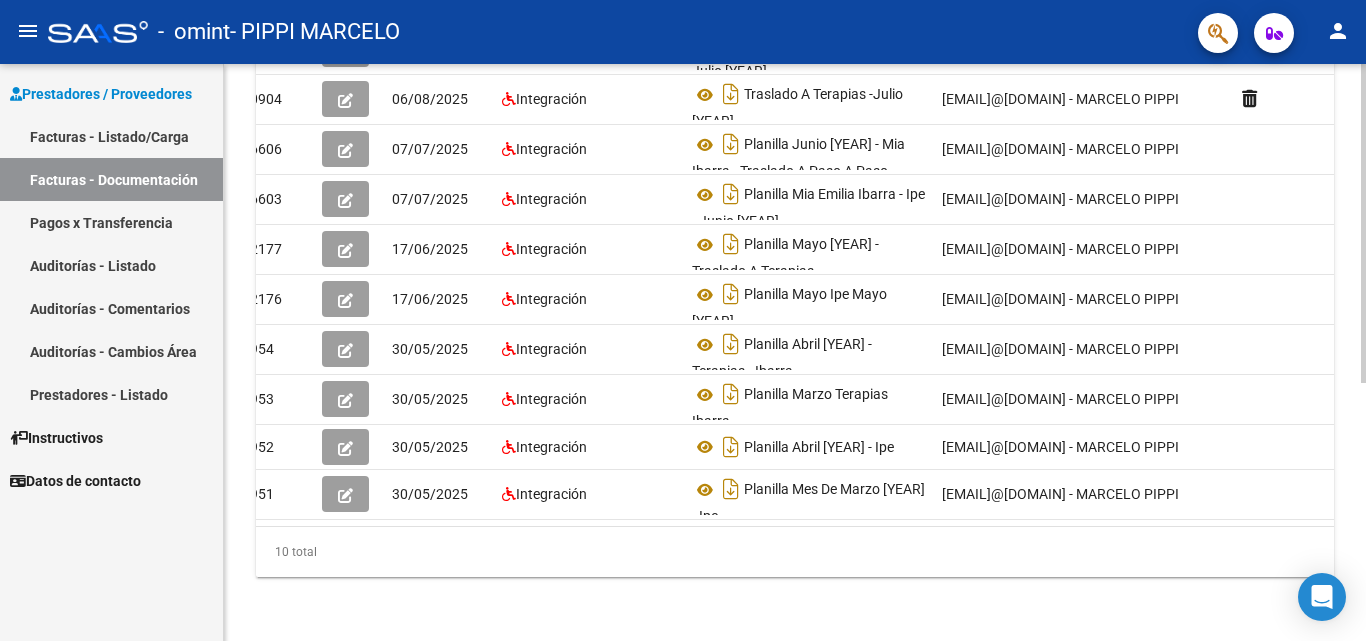 scroll, scrollTop: 466, scrollLeft: 0, axis: vertical 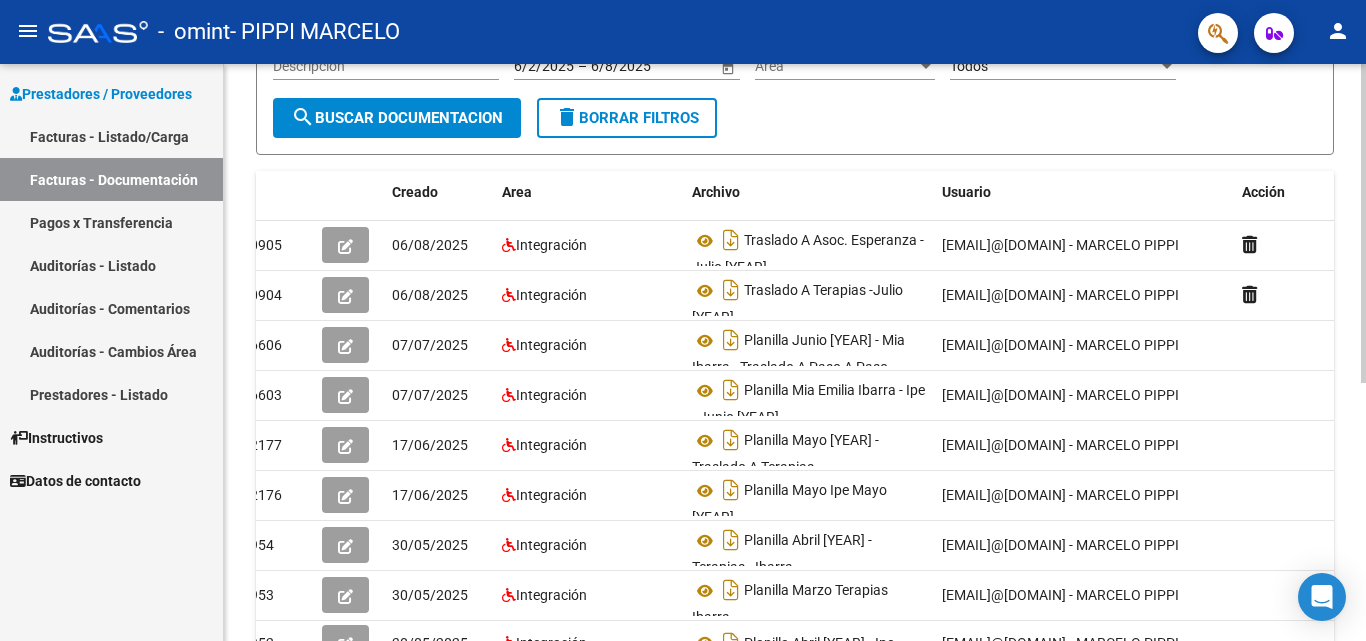 click 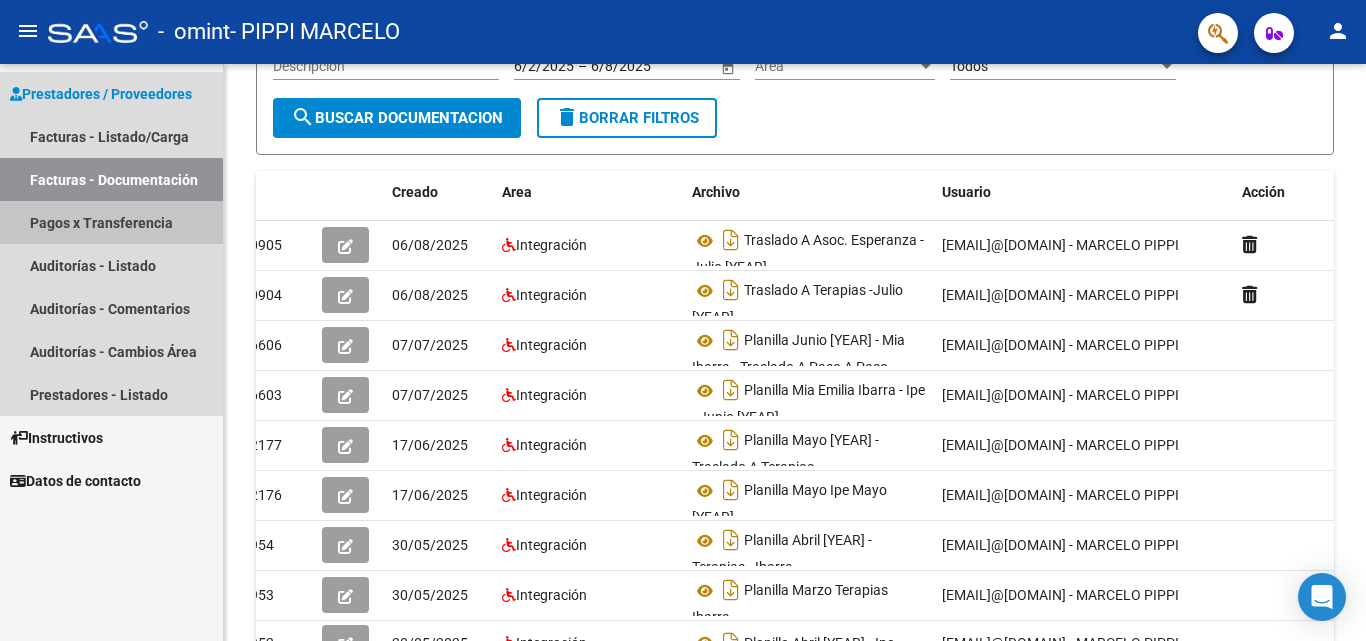 click on "Pagos x Transferencia" at bounding box center (111, 222) 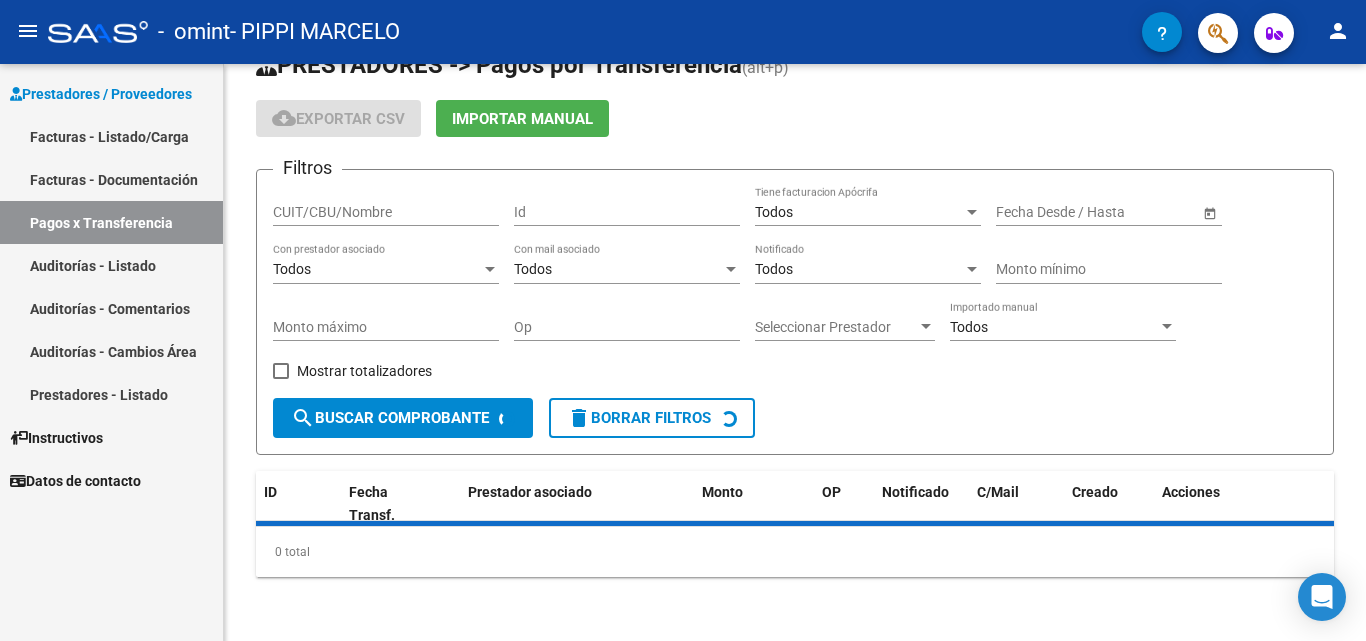 scroll, scrollTop: 92, scrollLeft: 0, axis: vertical 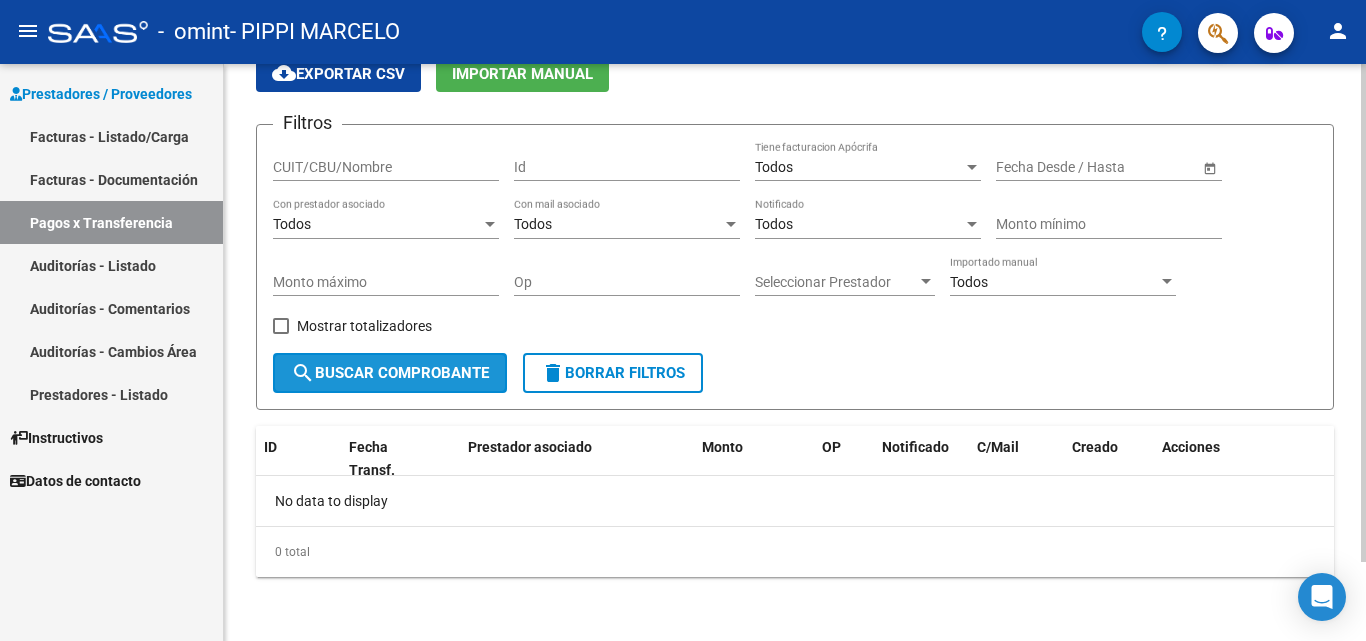 click on "search  Buscar Comprobante" 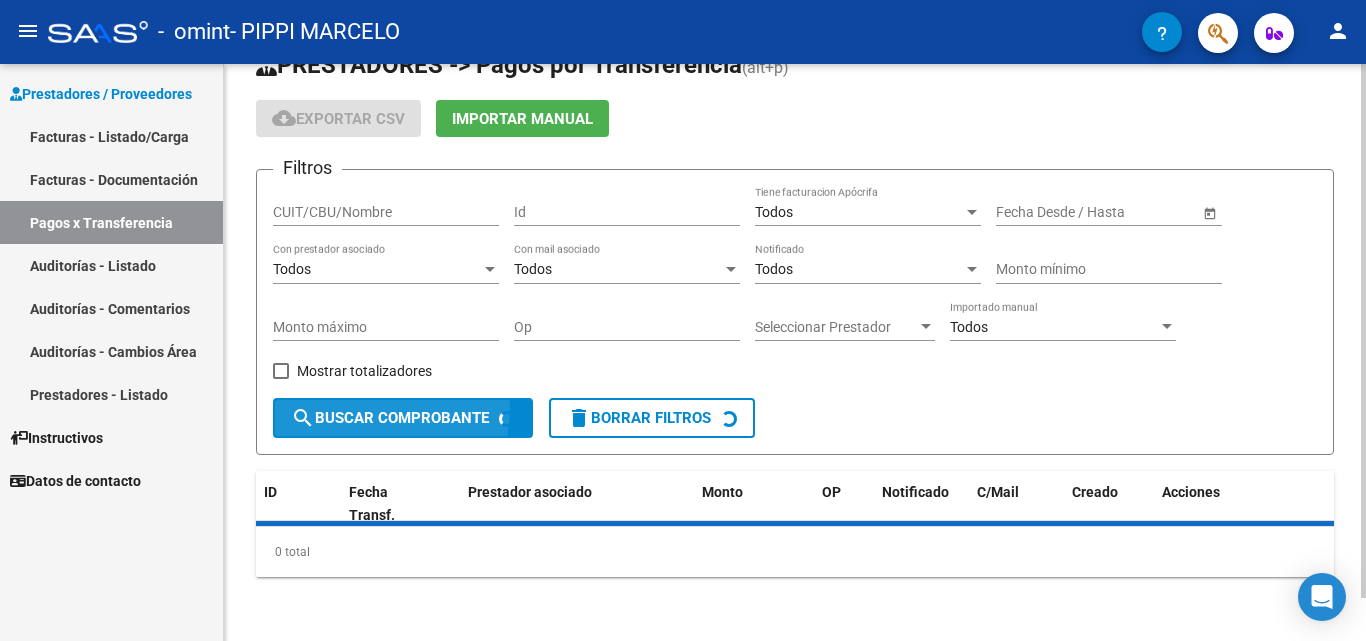 scroll, scrollTop: 92, scrollLeft: 0, axis: vertical 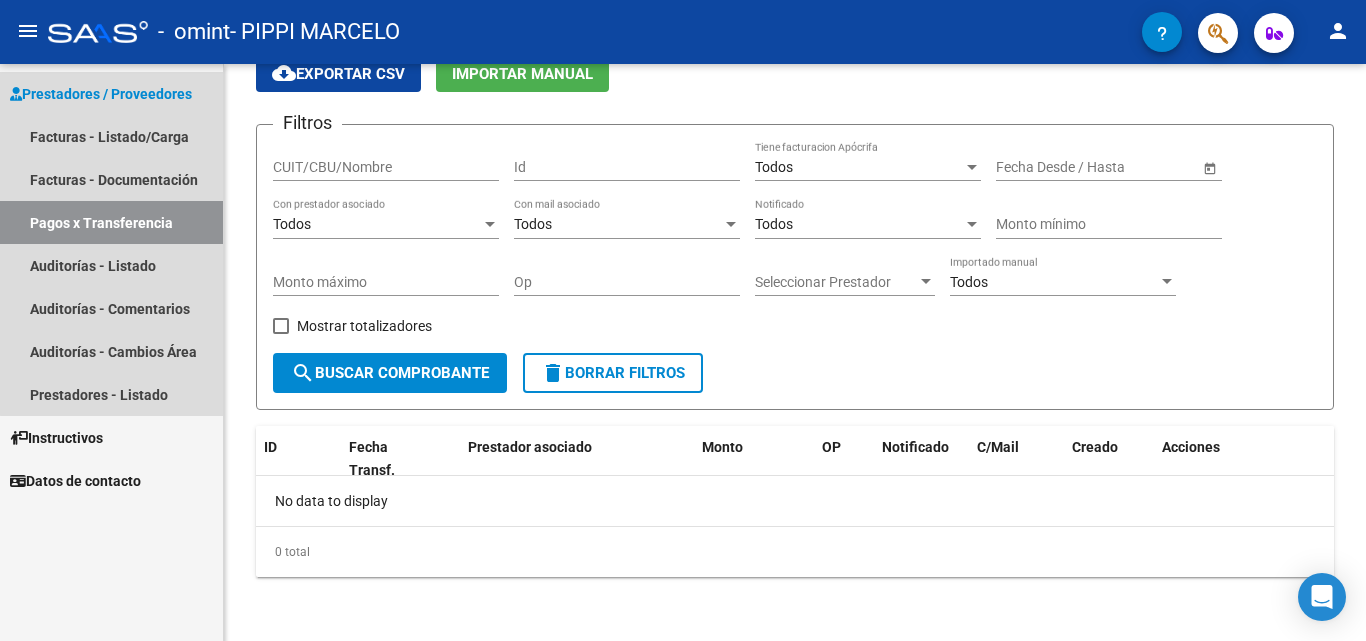 click on "Pagos x Transferencia" at bounding box center [111, 222] 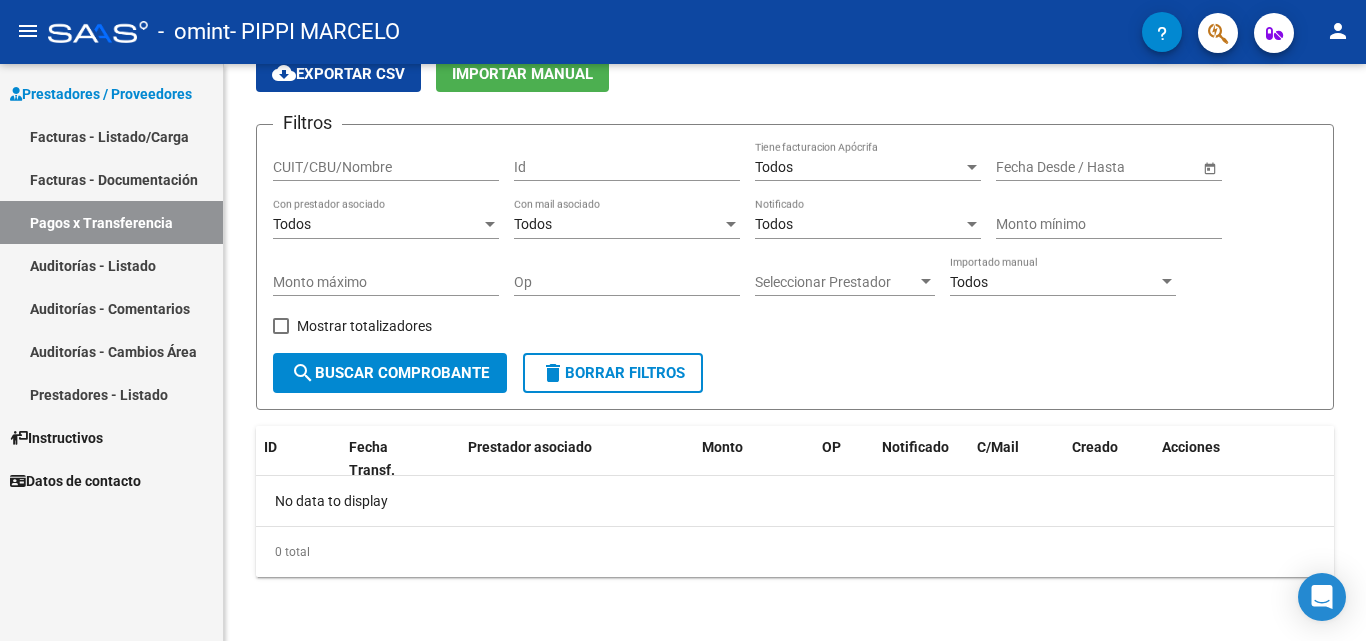 click on "Facturas - Documentación" at bounding box center (111, 179) 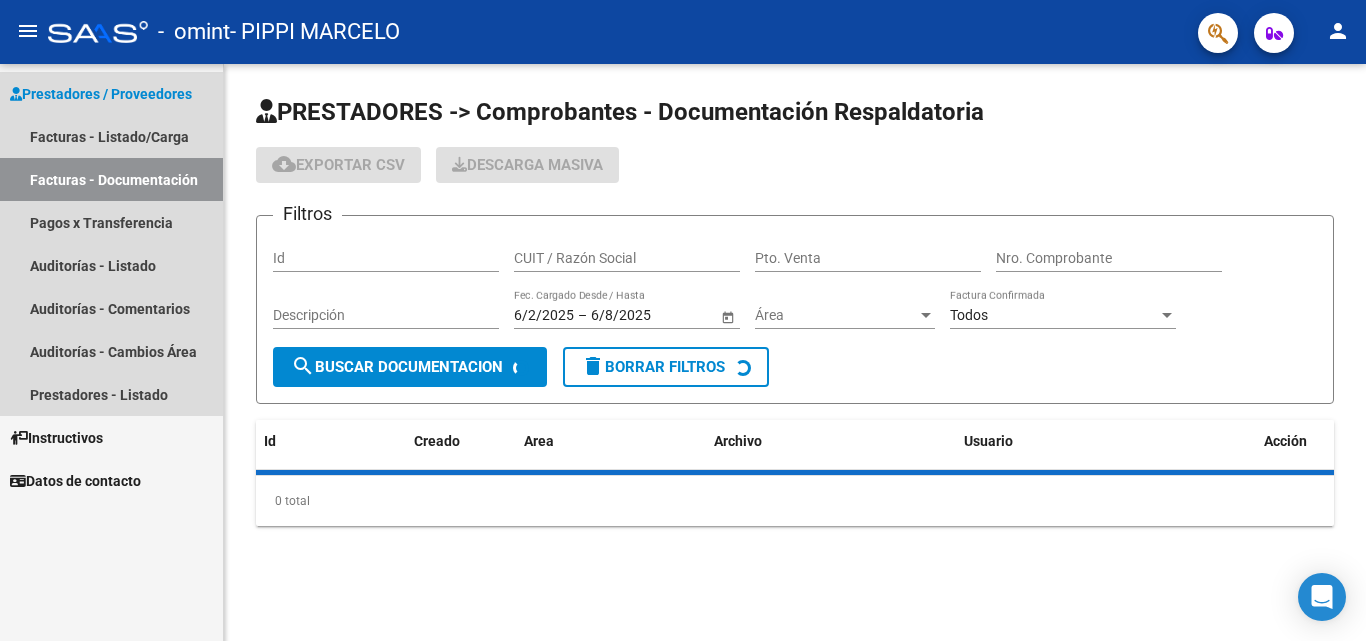 scroll, scrollTop: 0, scrollLeft: 0, axis: both 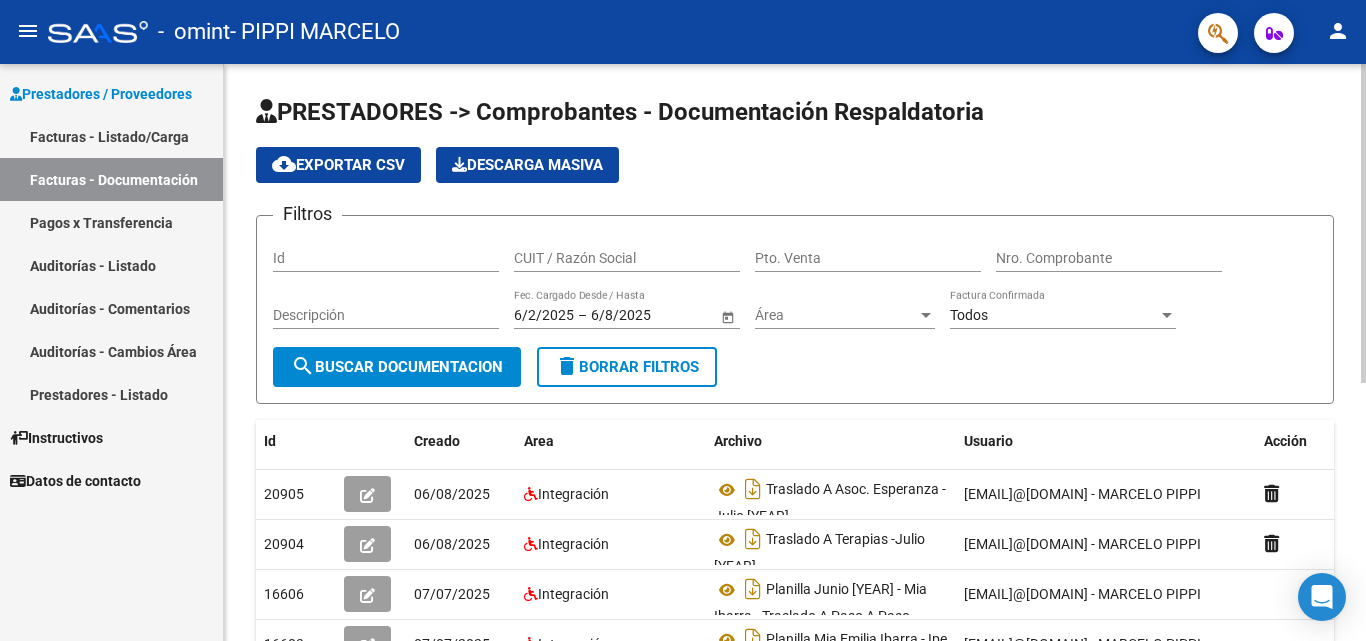drag, startPoint x: 1360, startPoint y: 295, endPoint x: 1351, endPoint y: 348, distance: 53.75872 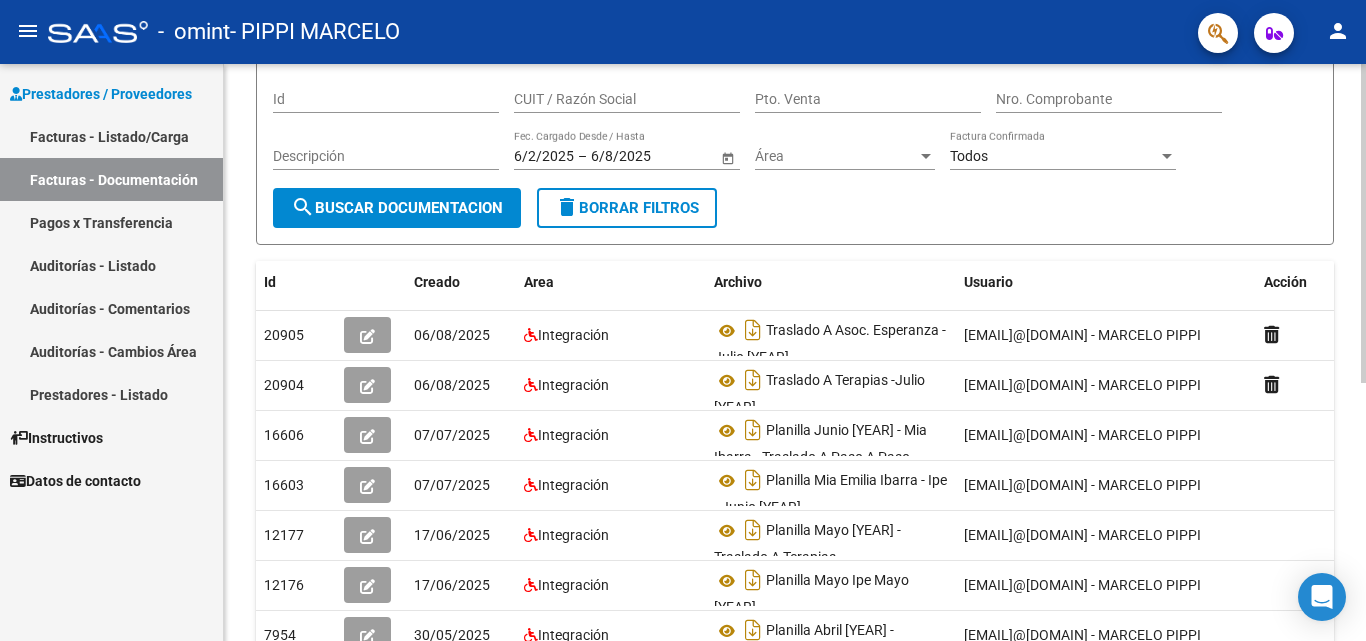 scroll, scrollTop: 155, scrollLeft: 0, axis: vertical 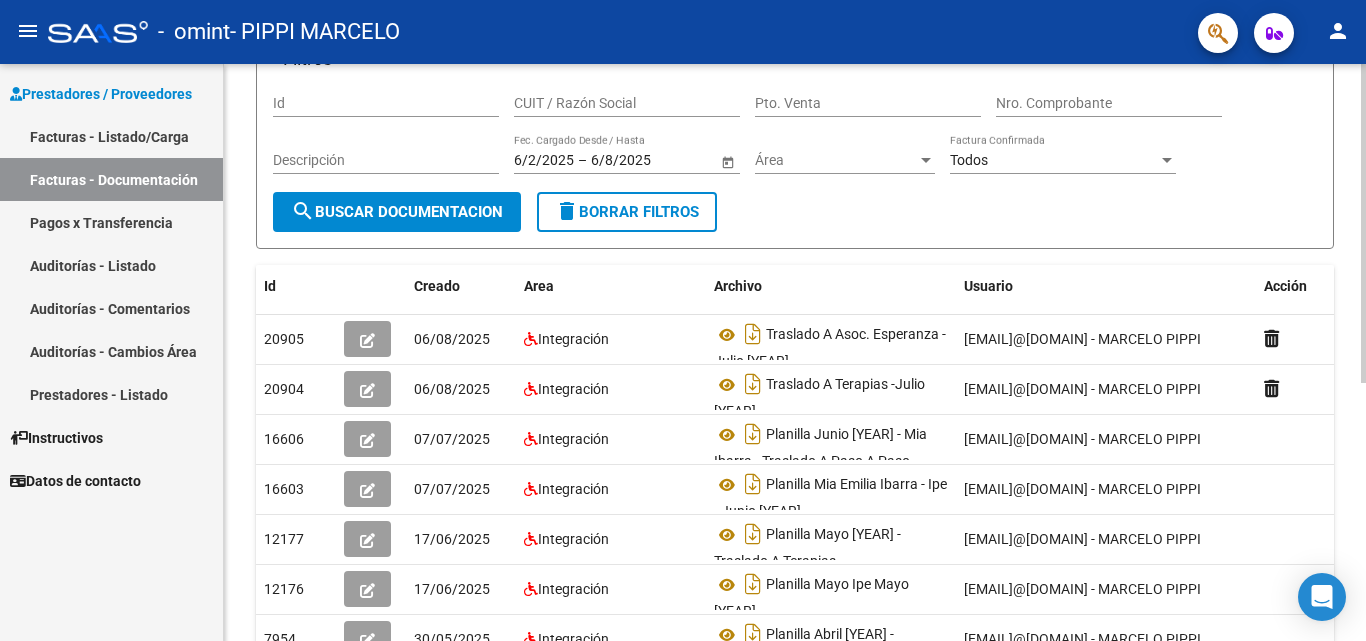 click 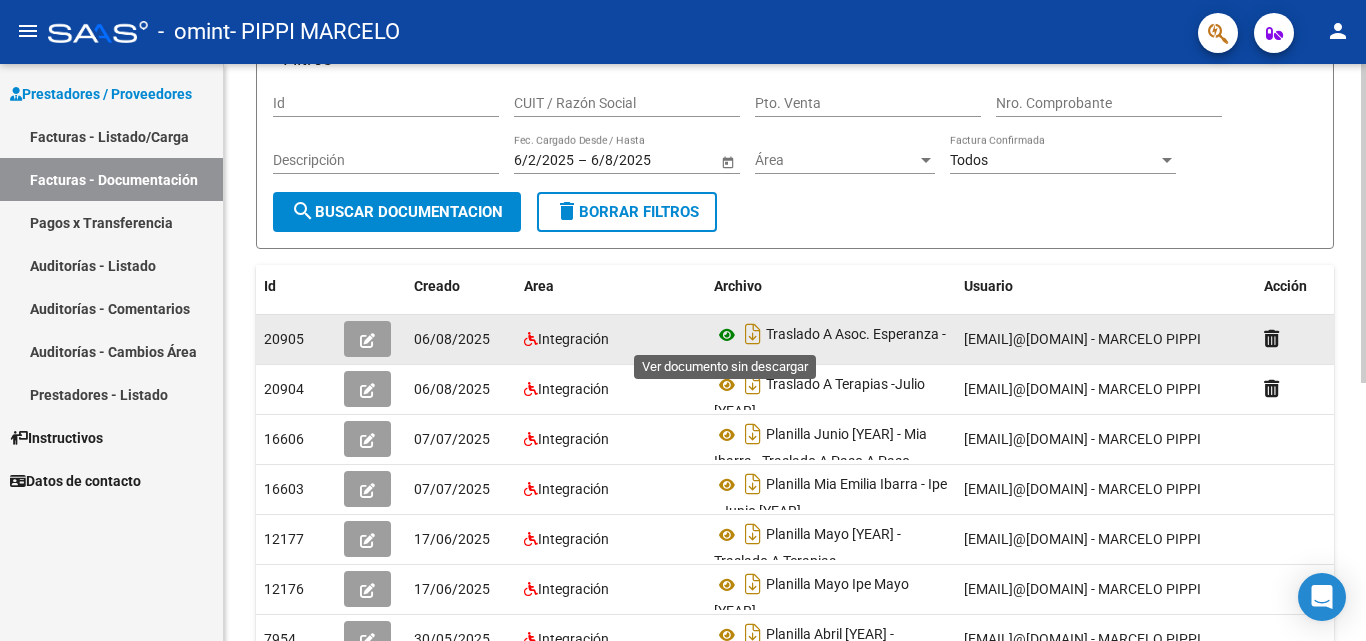 click 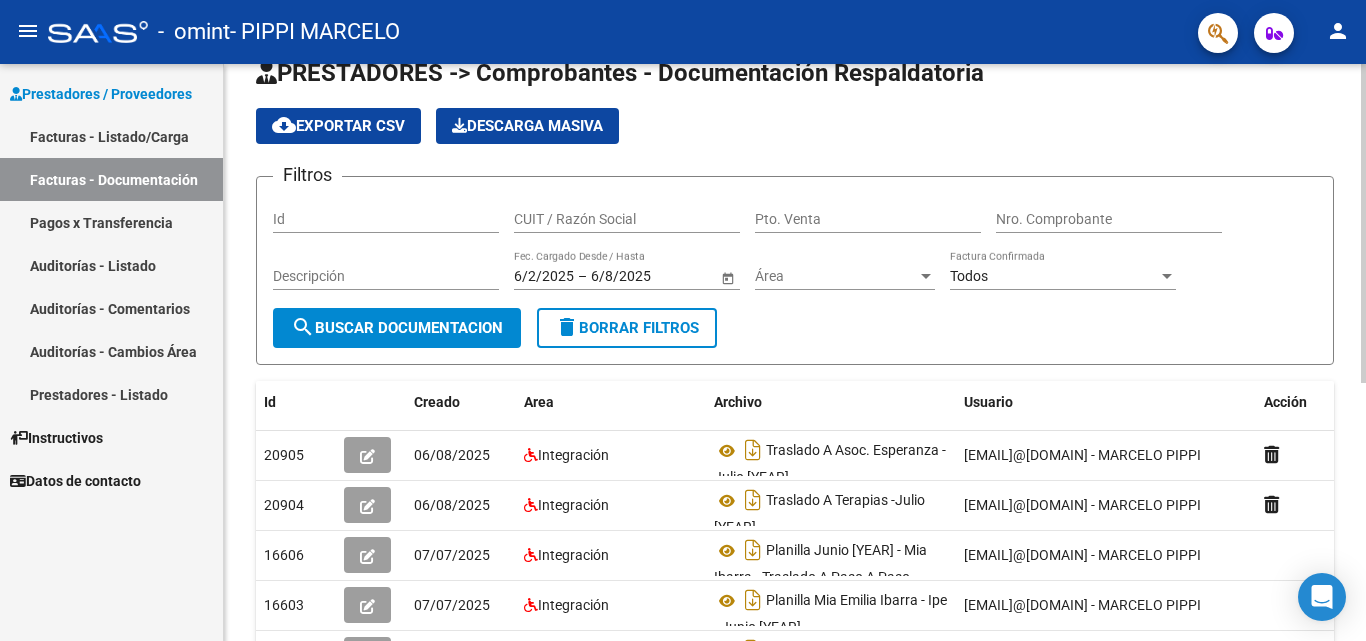 scroll, scrollTop: 32, scrollLeft: 0, axis: vertical 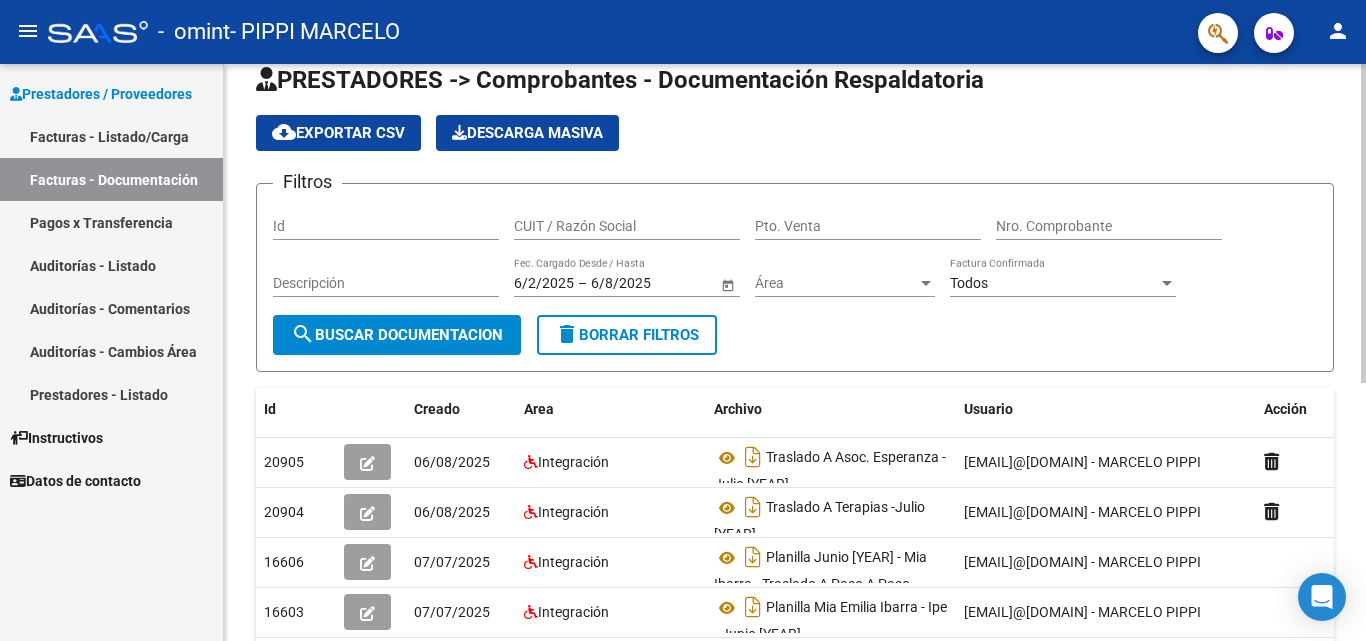 click on "PRESTADORES -> Comprobantes - Documentación Respaldatoria cloud_download  Exportar CSV   Descarga Masiva
Filtros Id CUIT / Razón Social Pto. Venta Nro. Comprobante Descripción 6/2/[YEAR] 6/2/[YEAR] – 6/8/[YEAR] 6/8/[YEAR] Fec. Cargado Desde / Hasta Área Área Todos Factura Confirmada search  Buscar Documentacion  delete  Borrar Filtros  Id Creado Area Archivo Usuario Acción 20905
06/08/[YEAR] Integración Traslado A Asoc. Esperanza - Julio [YEAR]  [EMAIL]@[DOMAIN] - MARCELO PIPPI  20904
06/08/[YEAR] Integración Traslado A Terapias -Julio [YEAR]  [EMAIL]@[DOMAIN] - MARCELO PIPPI  16606
07/07/[YEAR] Integración Planilla Junio [YEAR] - Mia Ibarra - Traslado A Paso A Paso  [EMAIL]@[DOMAIN] - MARCELO PIPPI  16603
07/07/[YEAR] Integración Planilla Mia Emilia Ibarra - Ipe - Junio [YEAR]  [EMAIL]@[DOMAIN] - MARCELO PIPPI  12177
17/06/[YEAR] Integración Planilla Mayo [YEAR] - Traslado A Terapias  [EMAIL]@[DOMAIN] - MARCELO PIPPI  12176
17/06/[YEAR] Integración 7954" 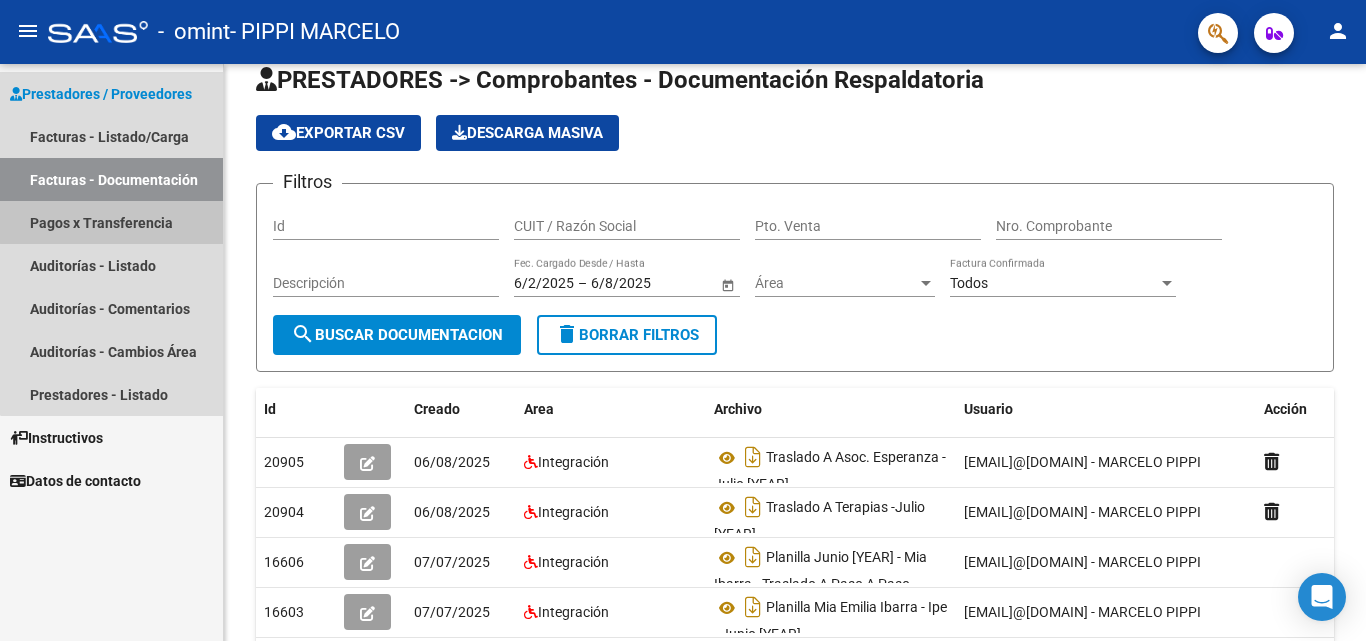 click on "Pagos x Transferencia" at bounding box center (111, 222) 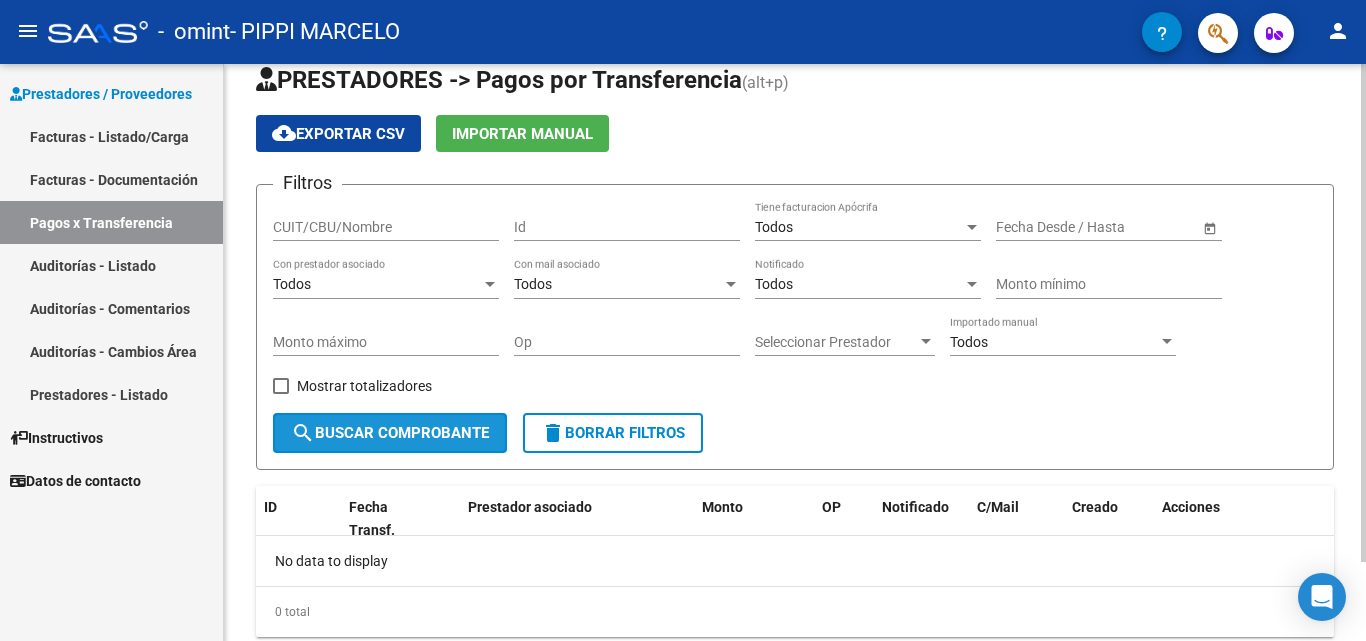 click on "search  Buscar Comprobante" 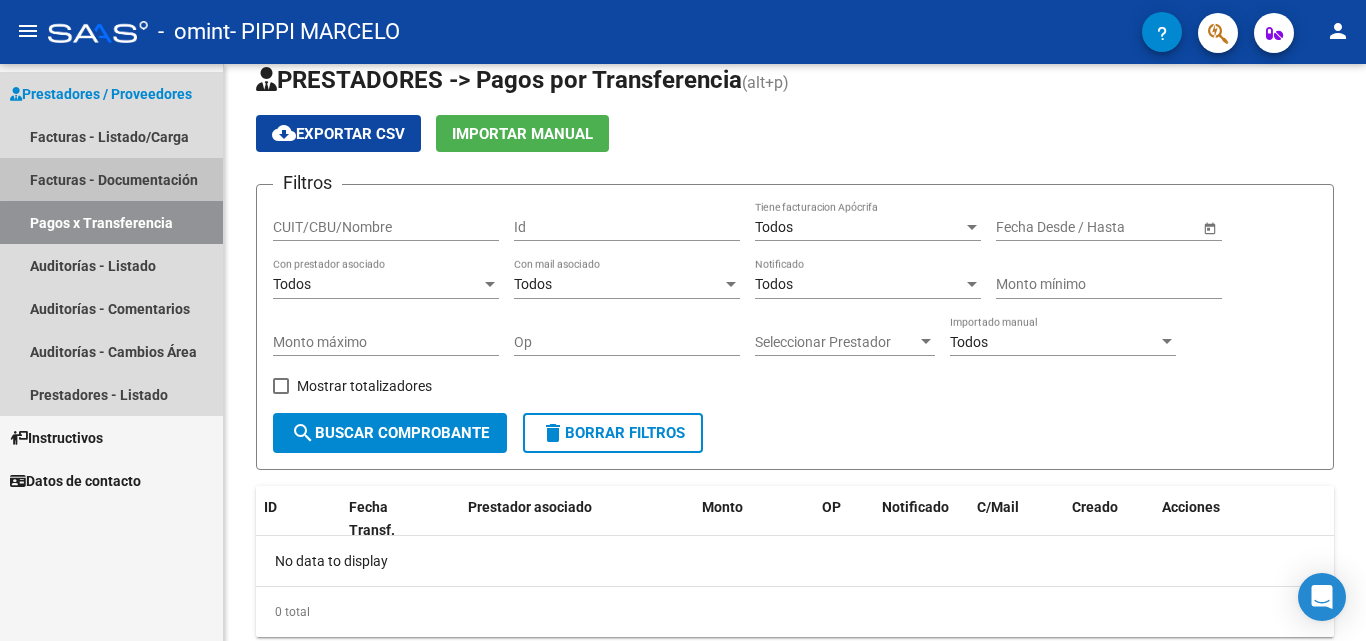 click on "Facturas - Documentación" at bounding box center [111, 179] 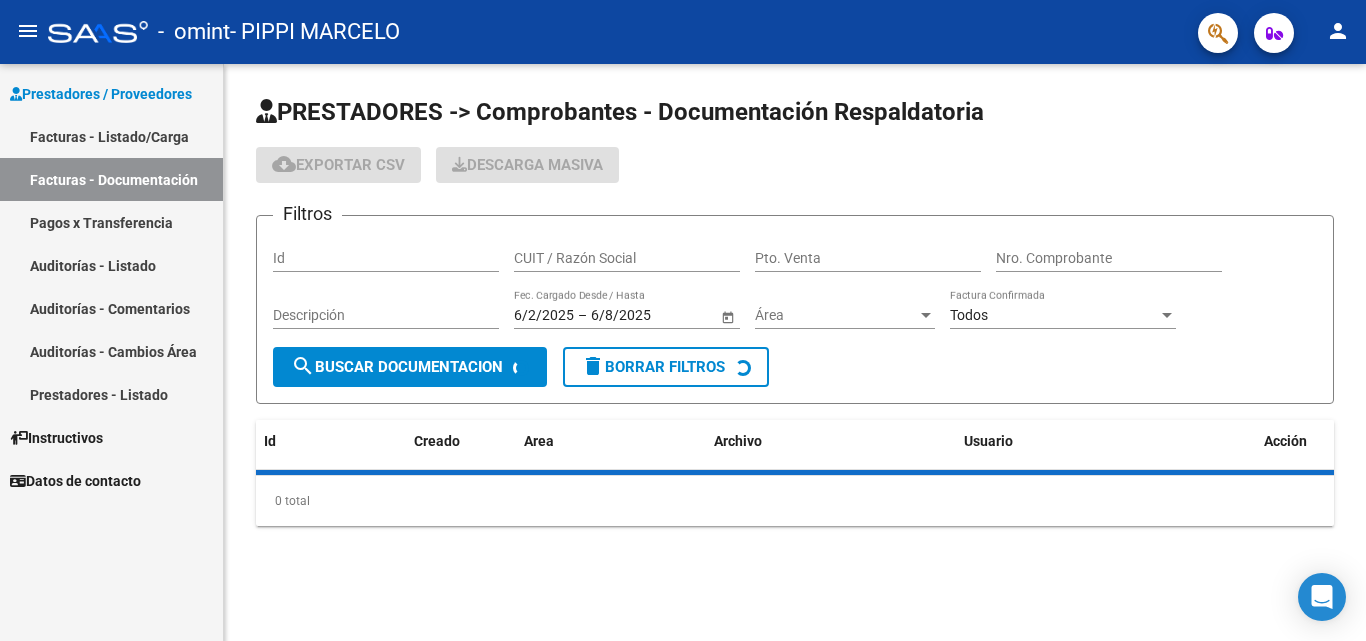 scroll, scrollTop: 0, scrollLeft: 0, axis: both 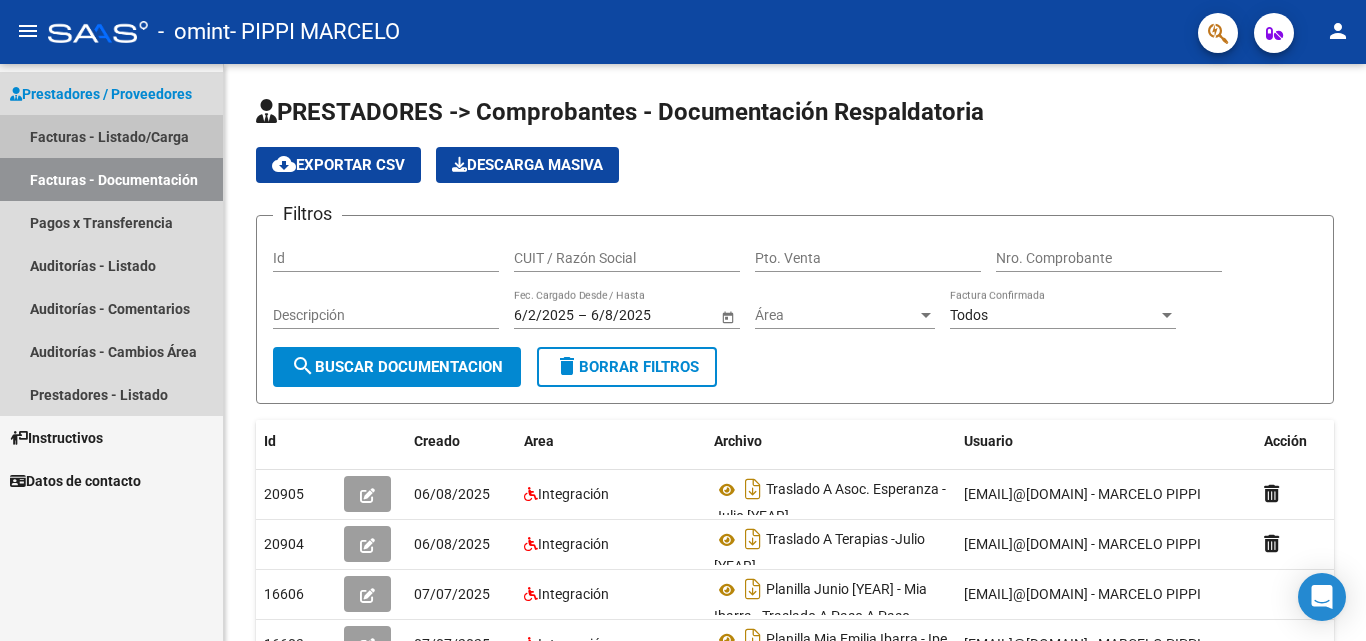 click on "Facturas - Listado/Carga" at bounding box center [111, 136] 